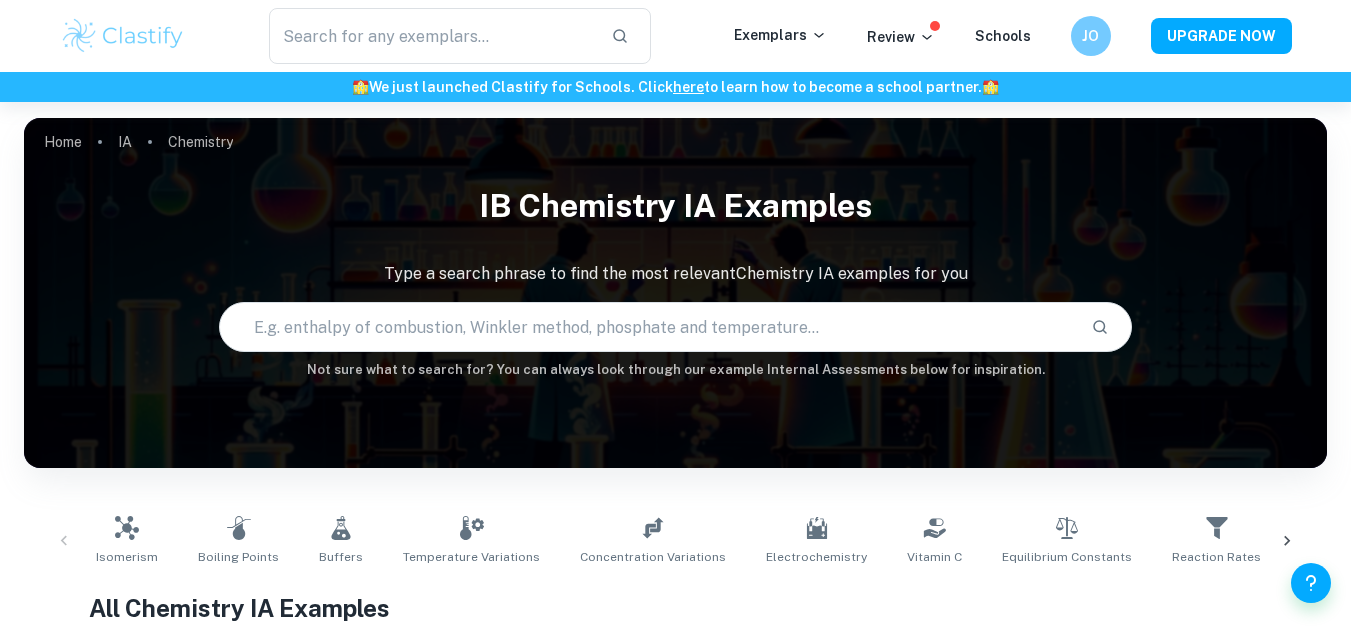 scroll, scrollTop: 0, scrollLeft: 0, axis: both 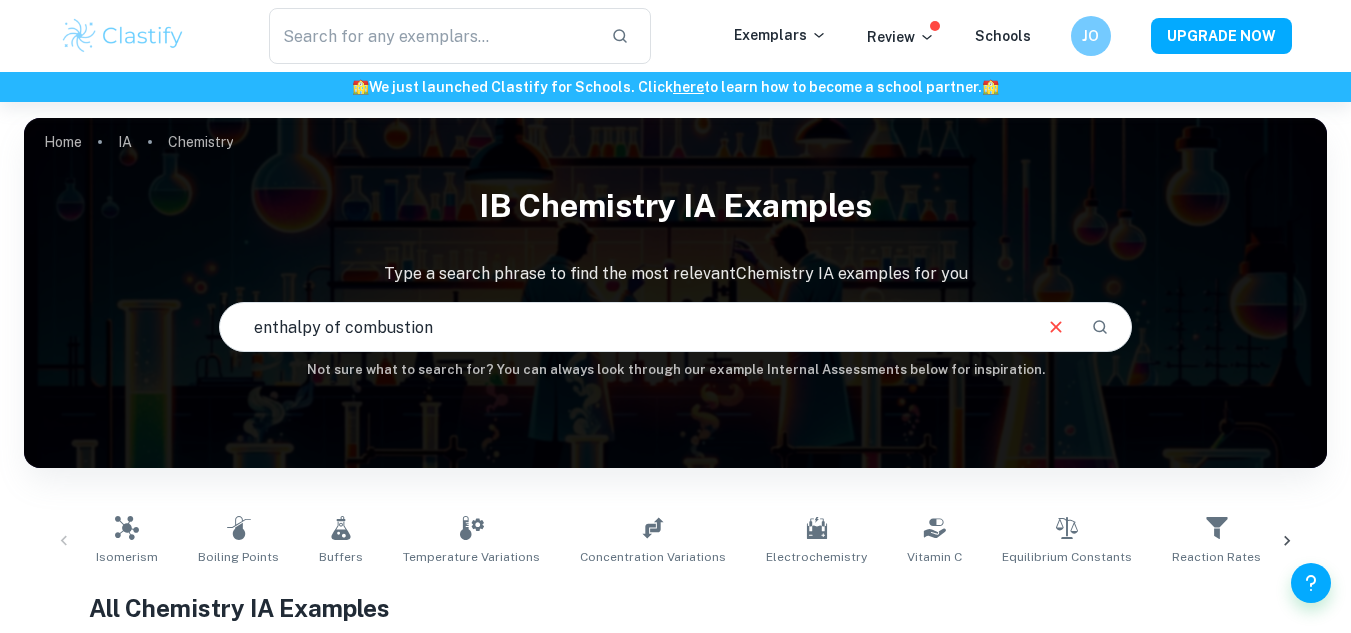 type on "enthalpy of combustion" 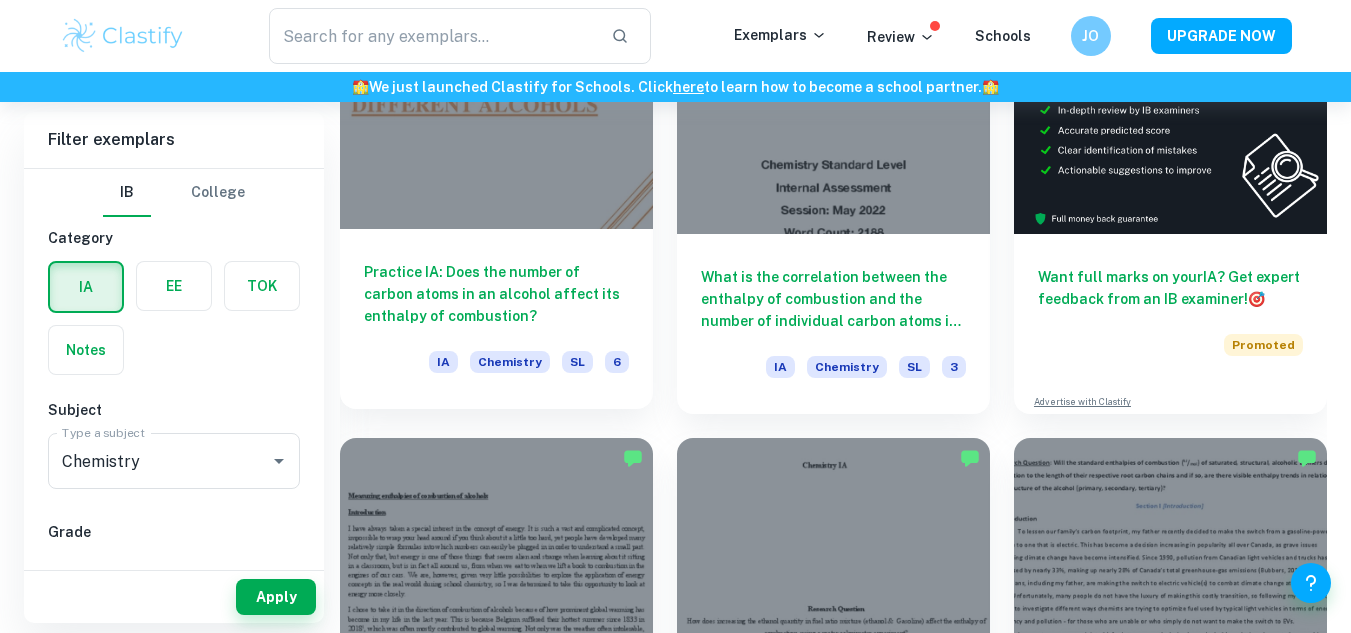 scroll, scrollTop: 632, scrollLeft: 0, axis: vertical 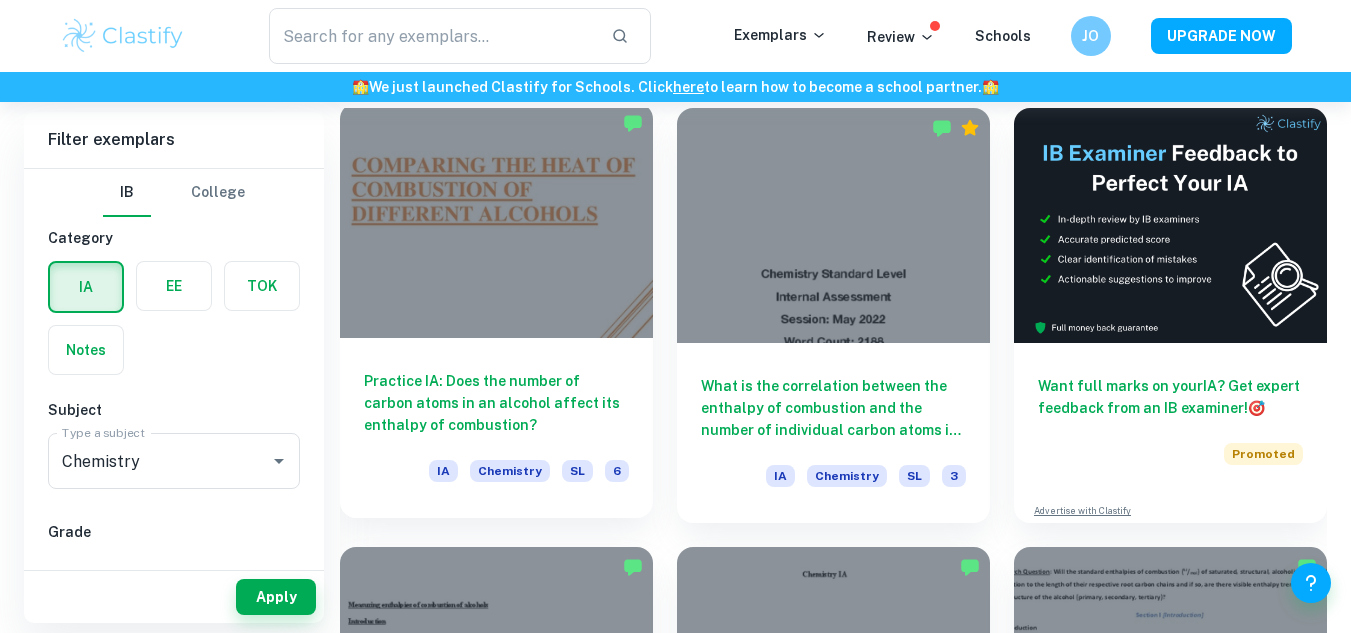 click on "Practice IA: Does the number of carbon atoms in an alcohol affect its enthalpy of combustion?" at bounding box center [496, 403] 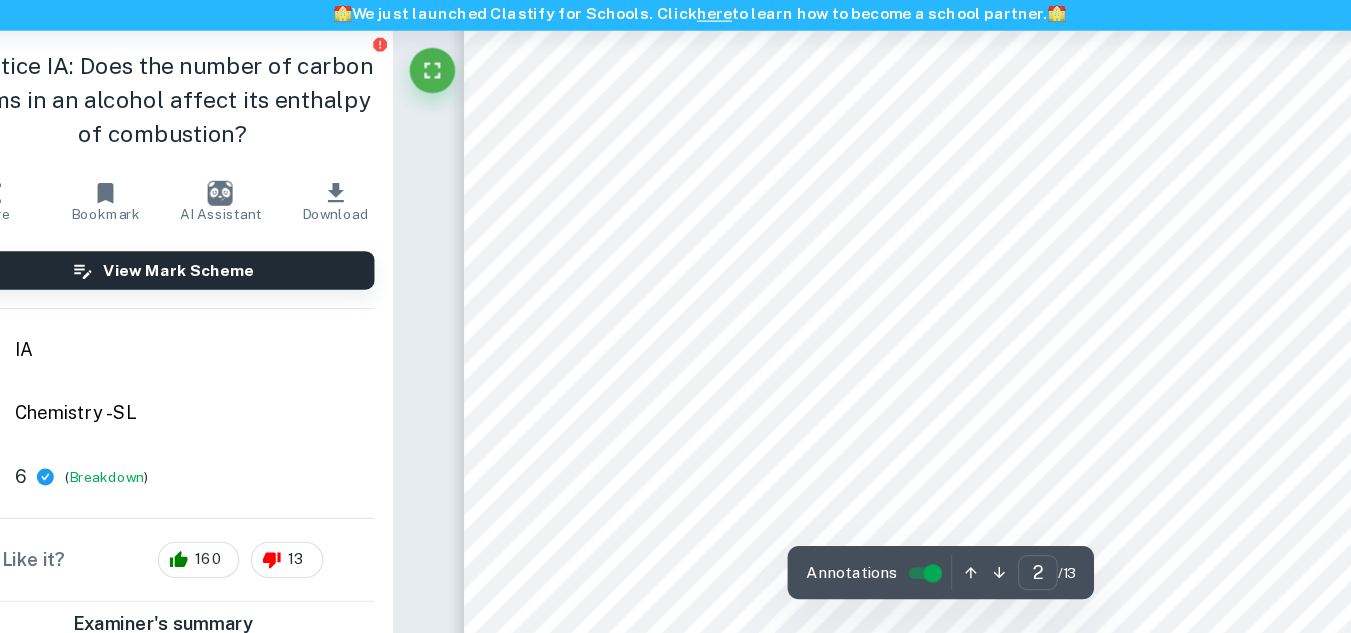 scroll, scrollTop: 1903, scrollLeft: 0, axis: vertical 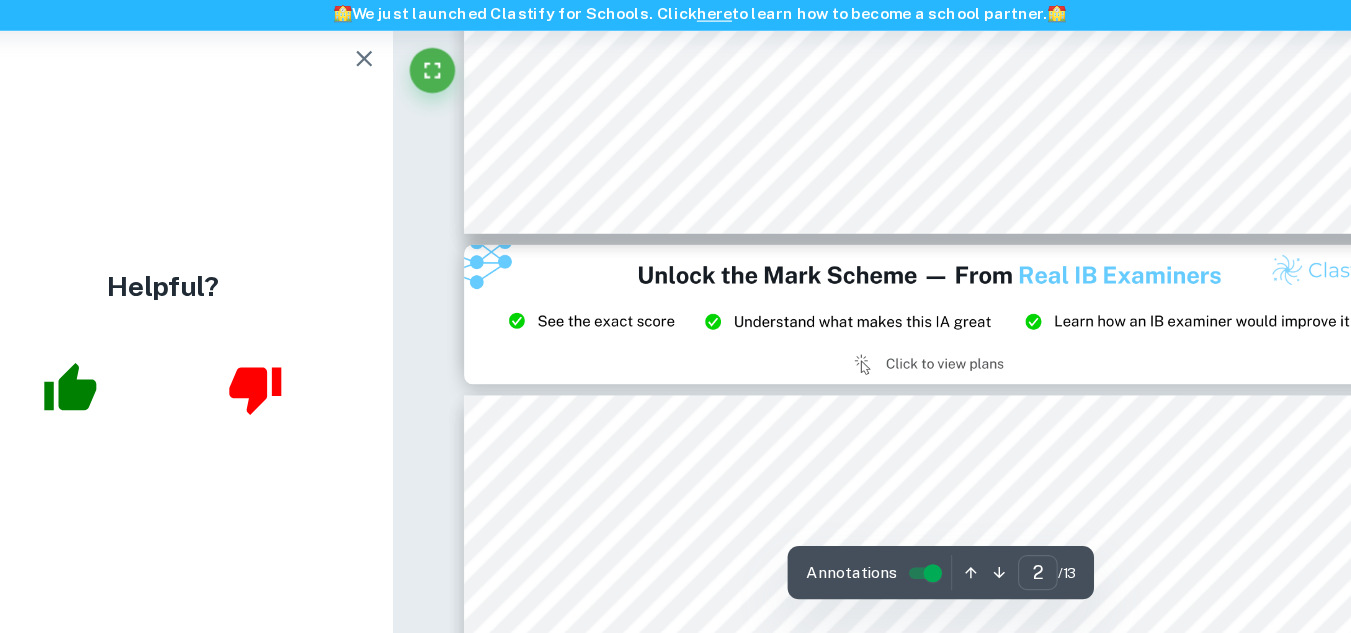 type on "3" 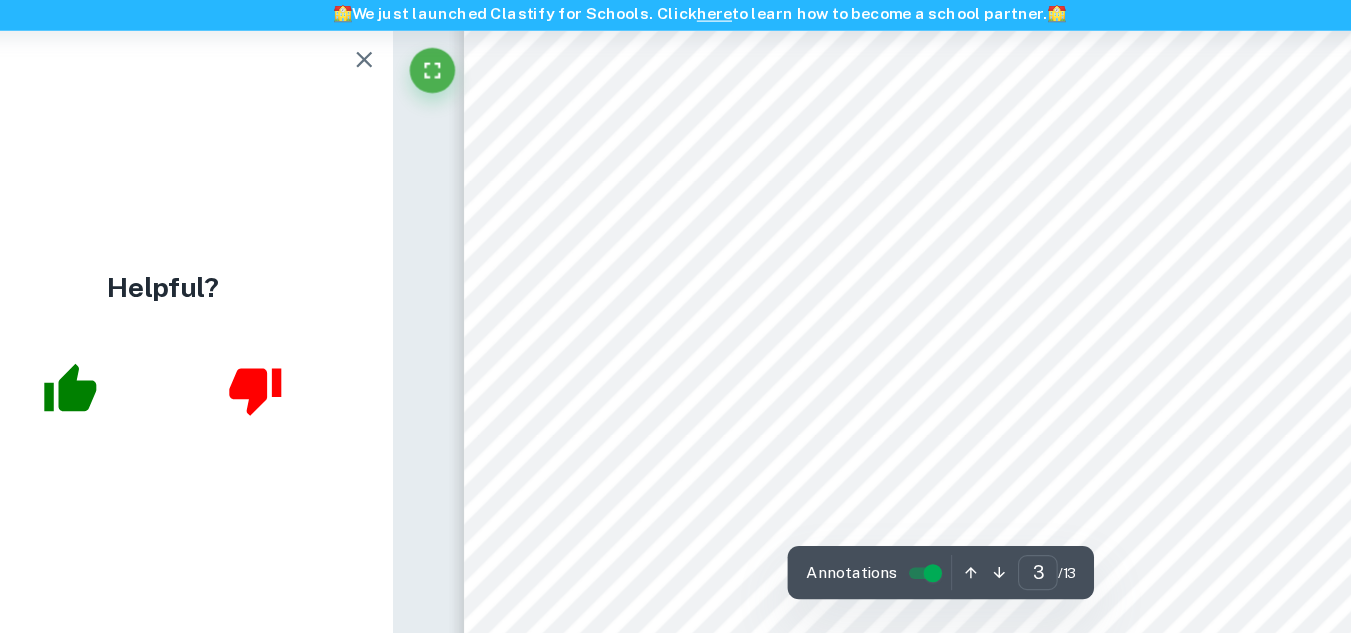 scroll, scrollTop: 3147, scrollLeft: 0, axis: vertical 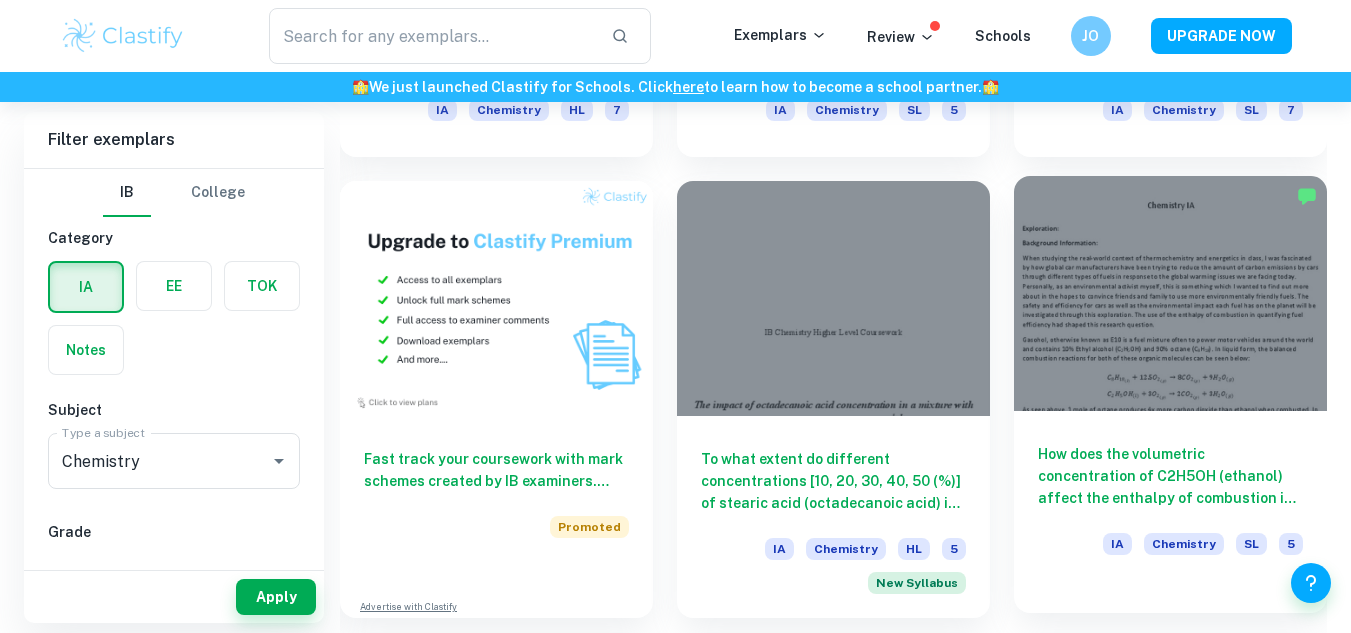 click on "How does the volumetric concentration of C2H5OH (ethanol) affect the enthalpy of combustion in various gasohol mixtures? IA Chemistry SL 5" at bounding box center (1170, 501) 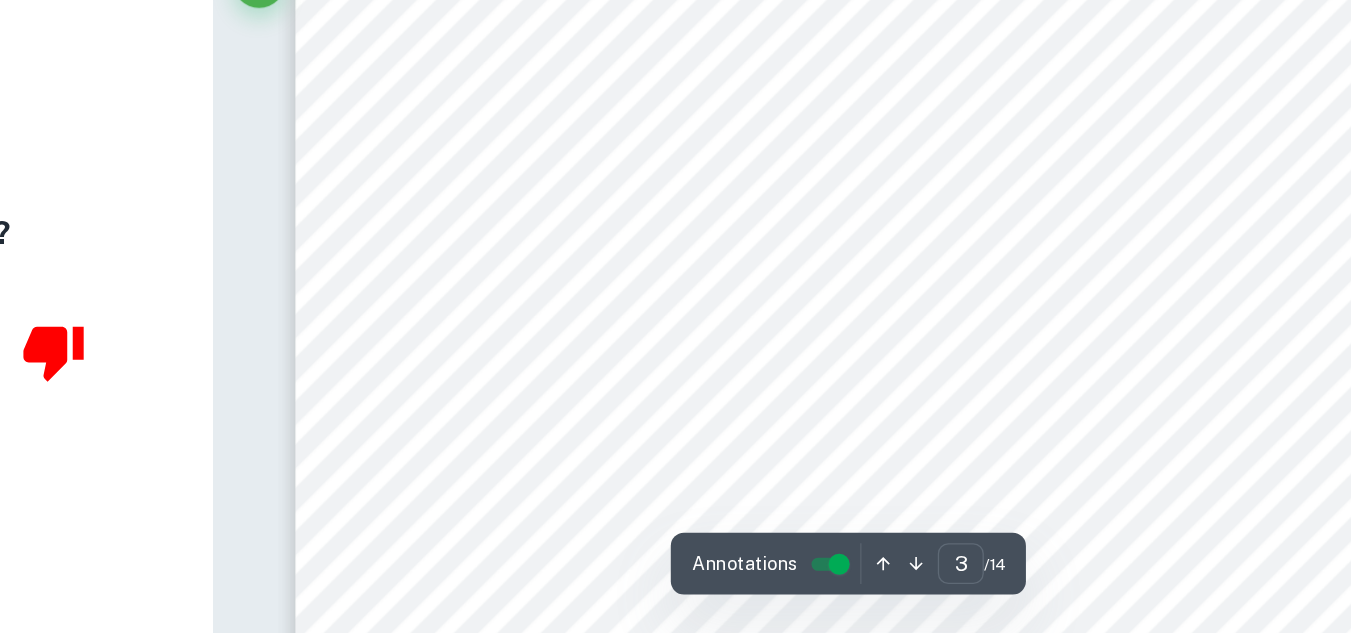 scroll, scrollTop: 3022, scrollLeft: 0, axis: vertical 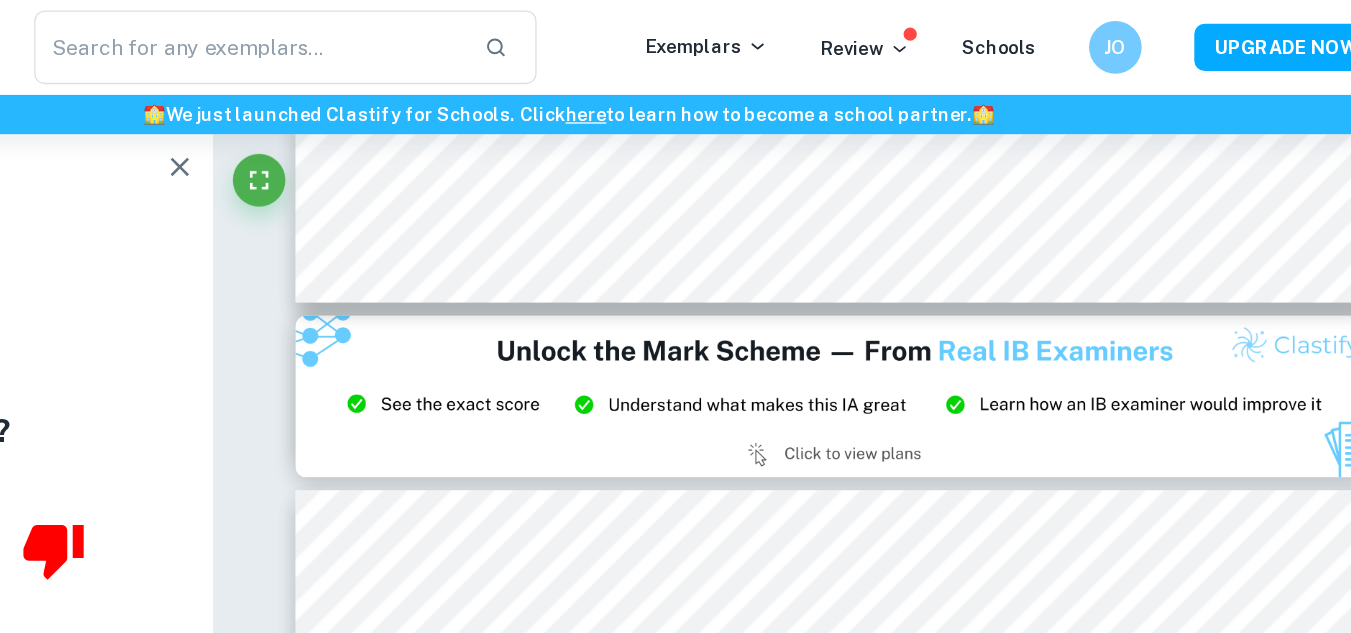 type on "2" 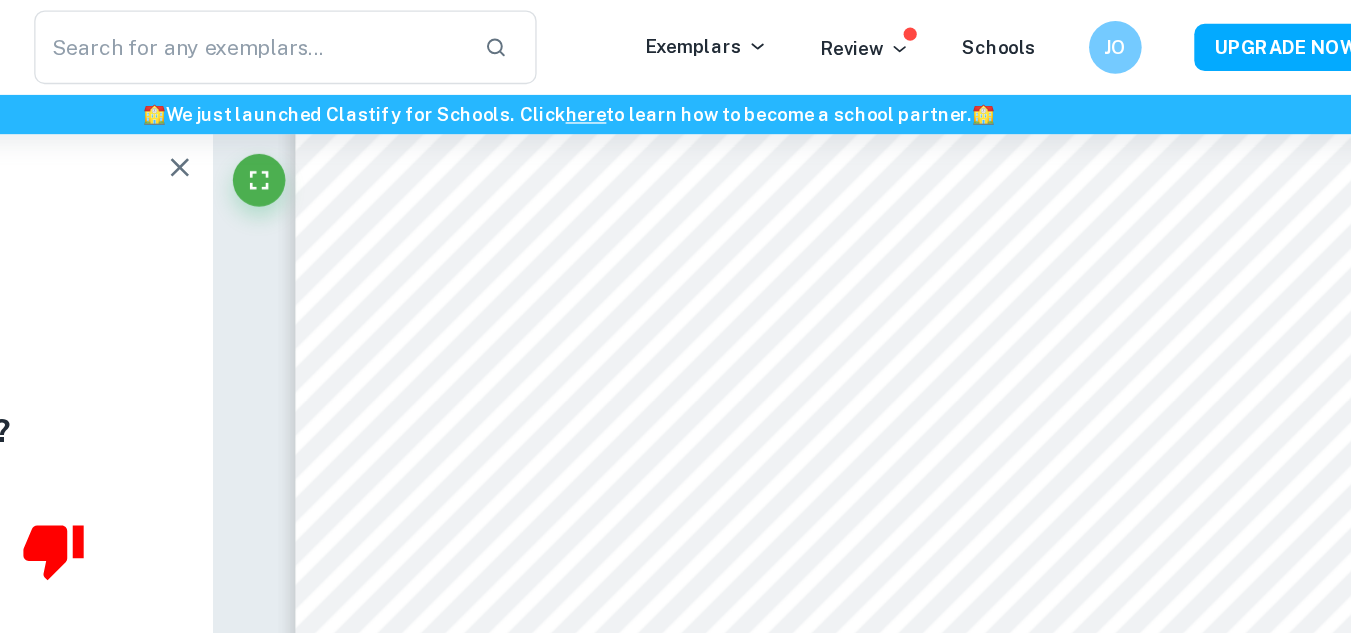 scroll, scrollTop: 1988, scrollLeft: 0, axis: vertical 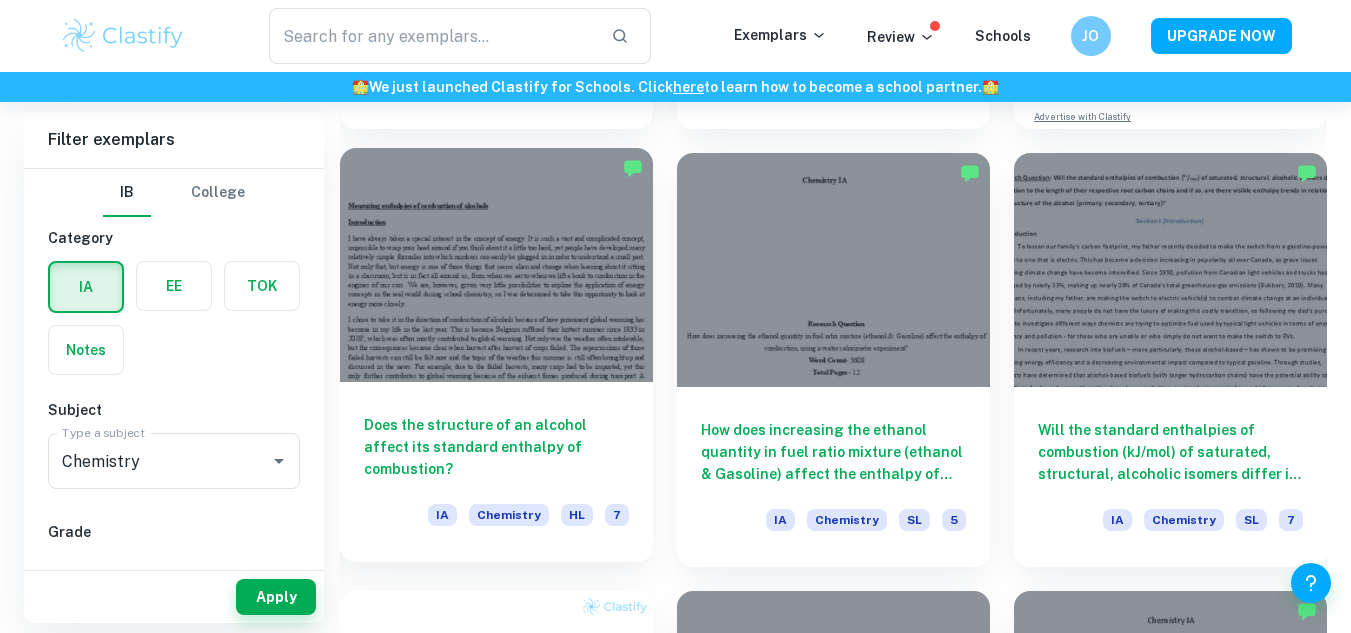 click on "Does the structure of an alcohol affect its standard enthalpy of combustion? IA Chemistry HL 7" at bounding box center [496, 472] 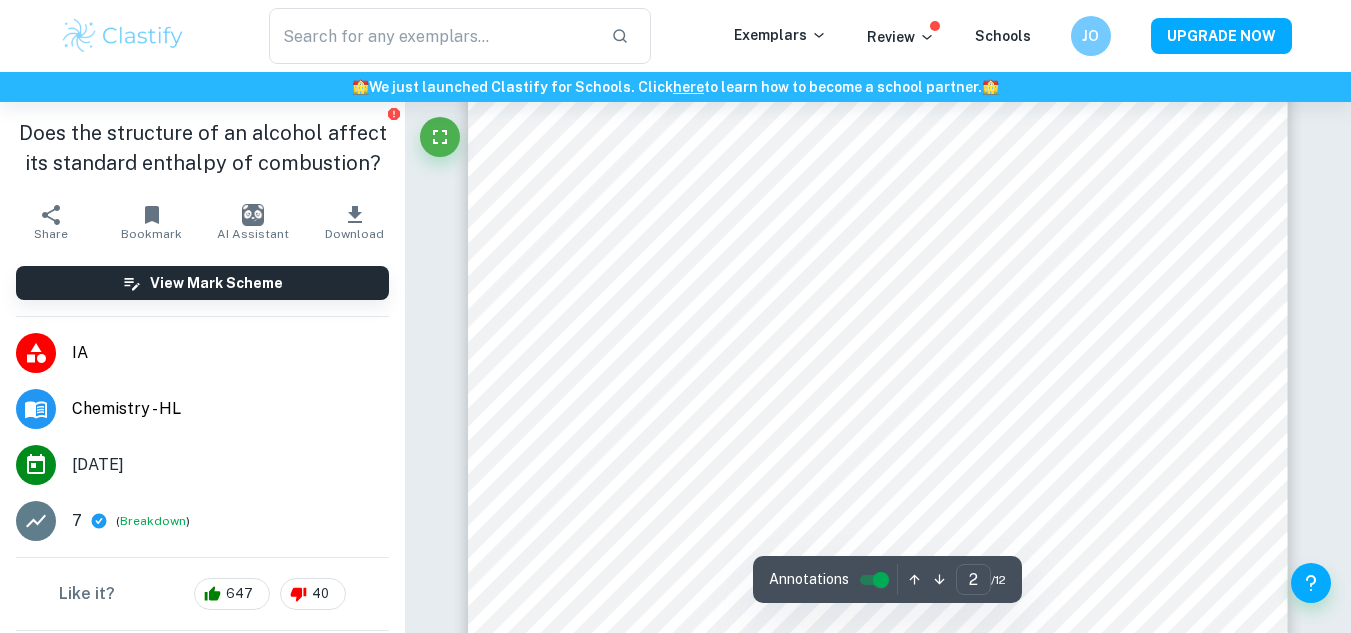scroll, scrollTop: 1545, scrollLeft: 0, axis: vertical 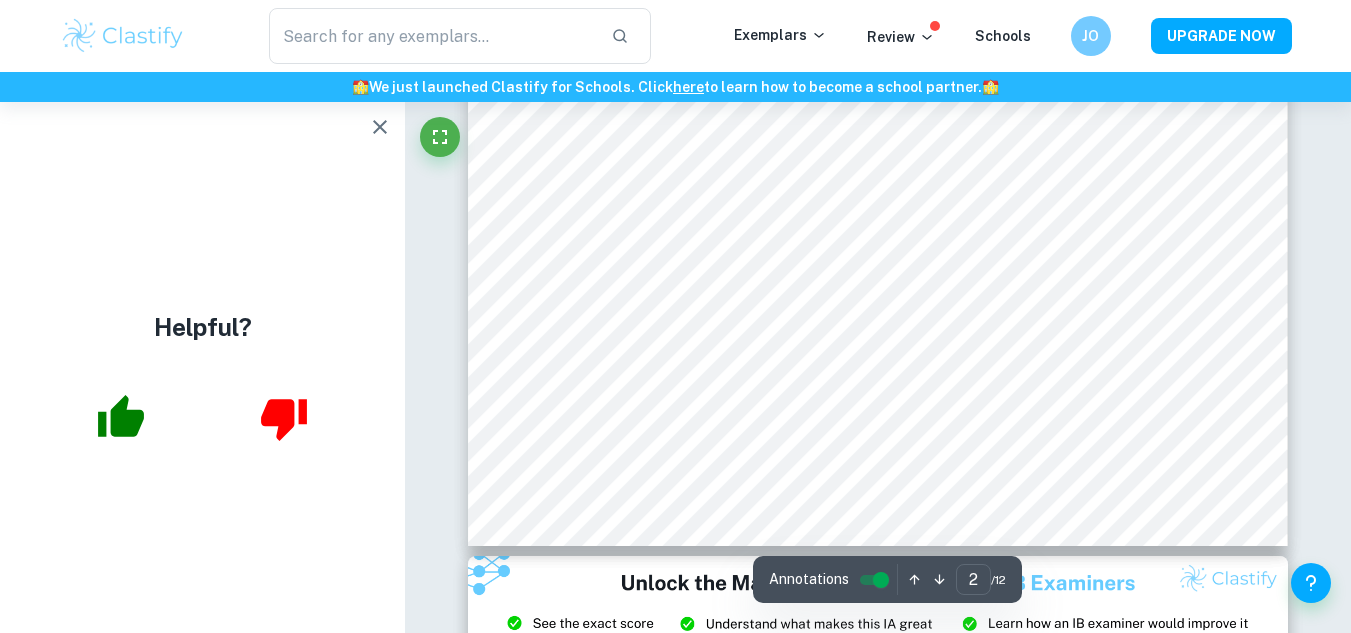 type on "3" 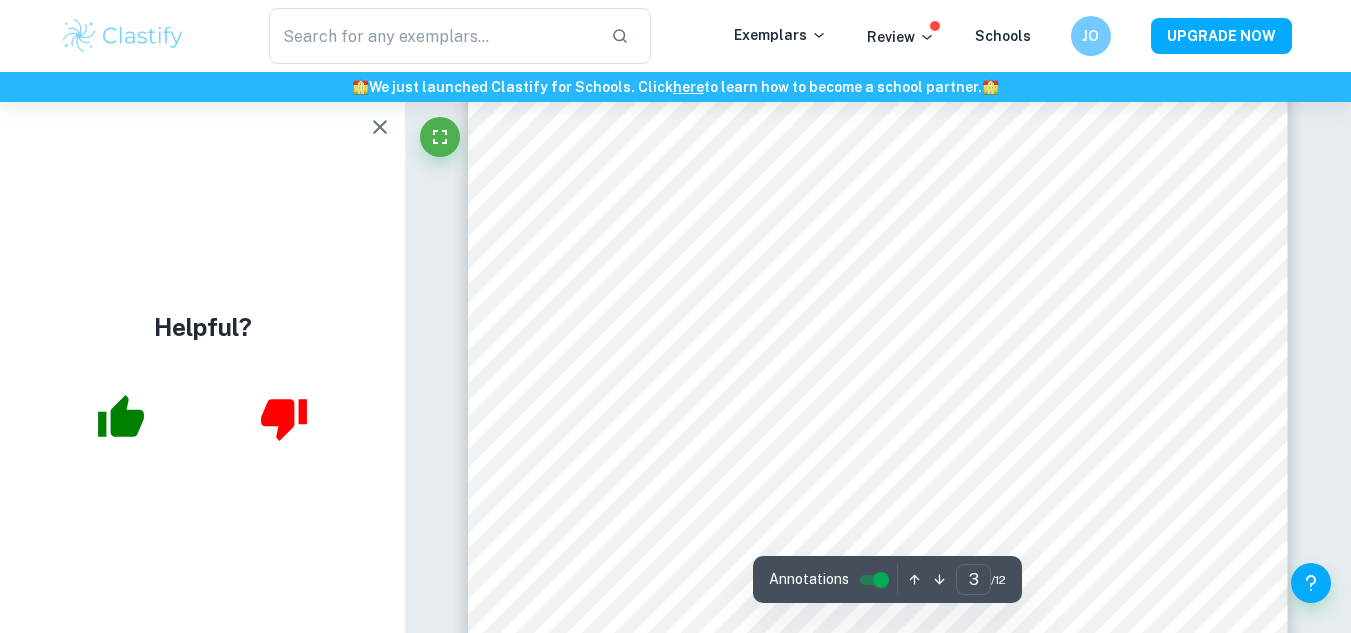 scroll, scrollTop: 3041, scrollLeft: 0, axis: vertical 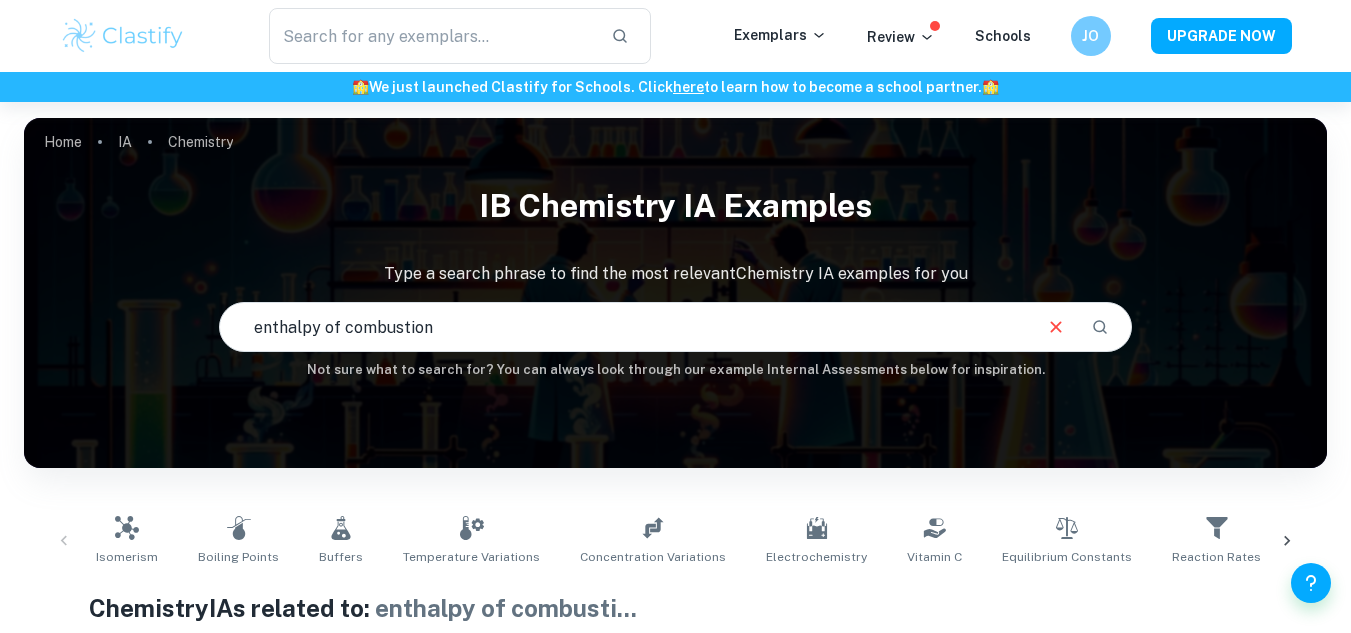 drag, startPoint x: 1048, startPoint y: 336, endPoint x: 655, endPoint y: 348, distance: 393.18317 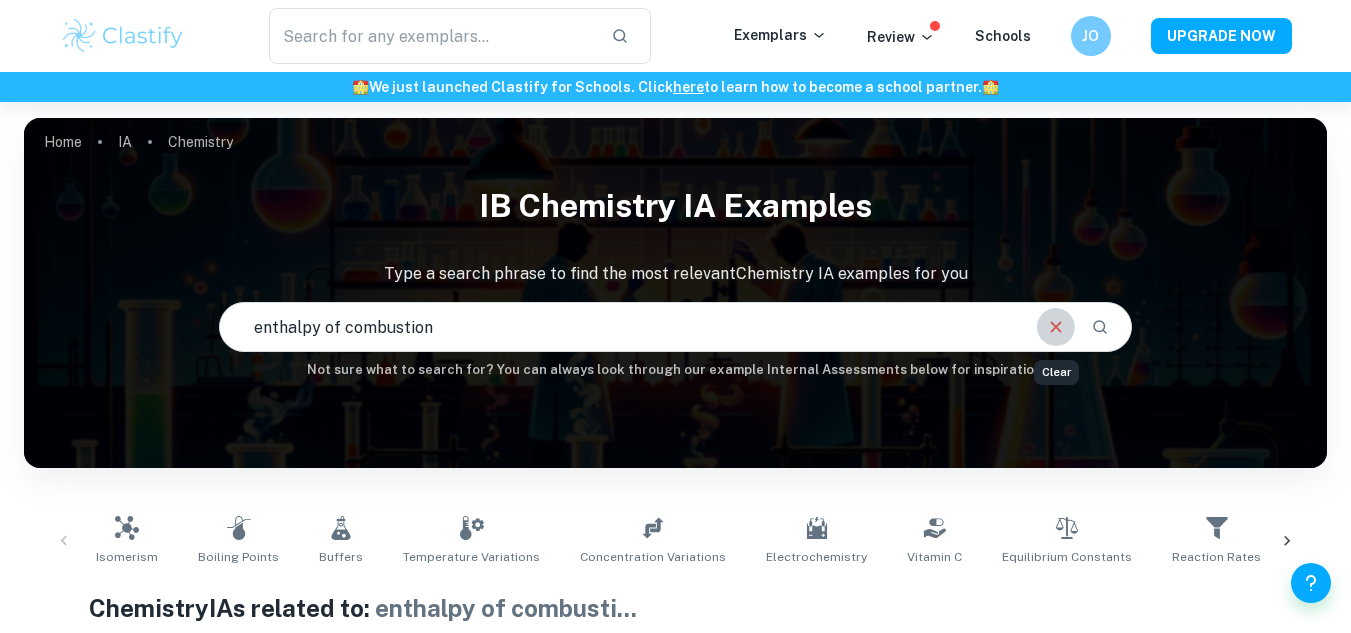 click 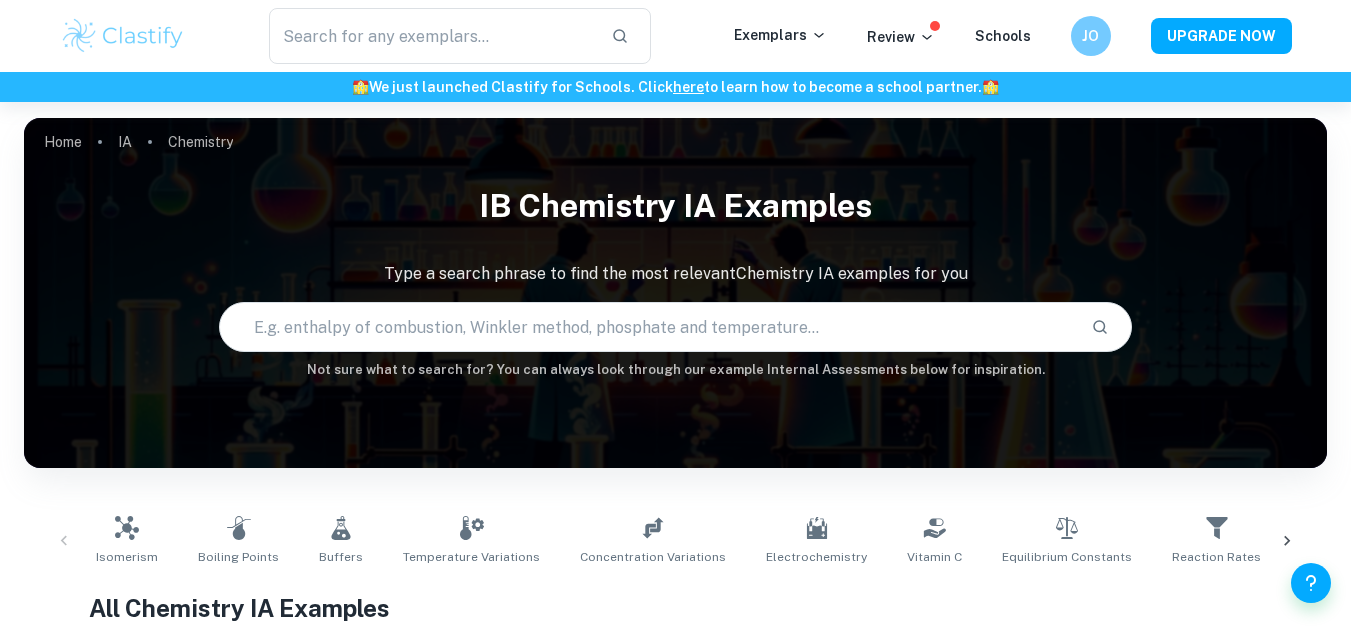 click at bounding box center (647, 327) 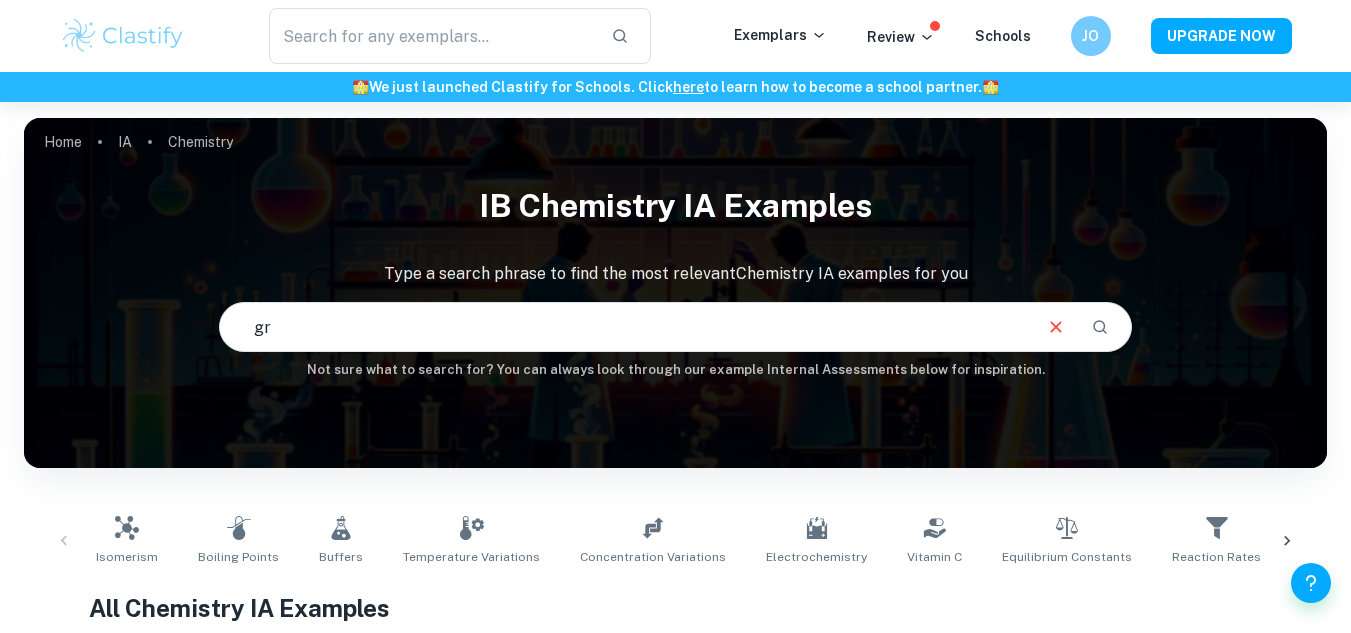 type on "g" 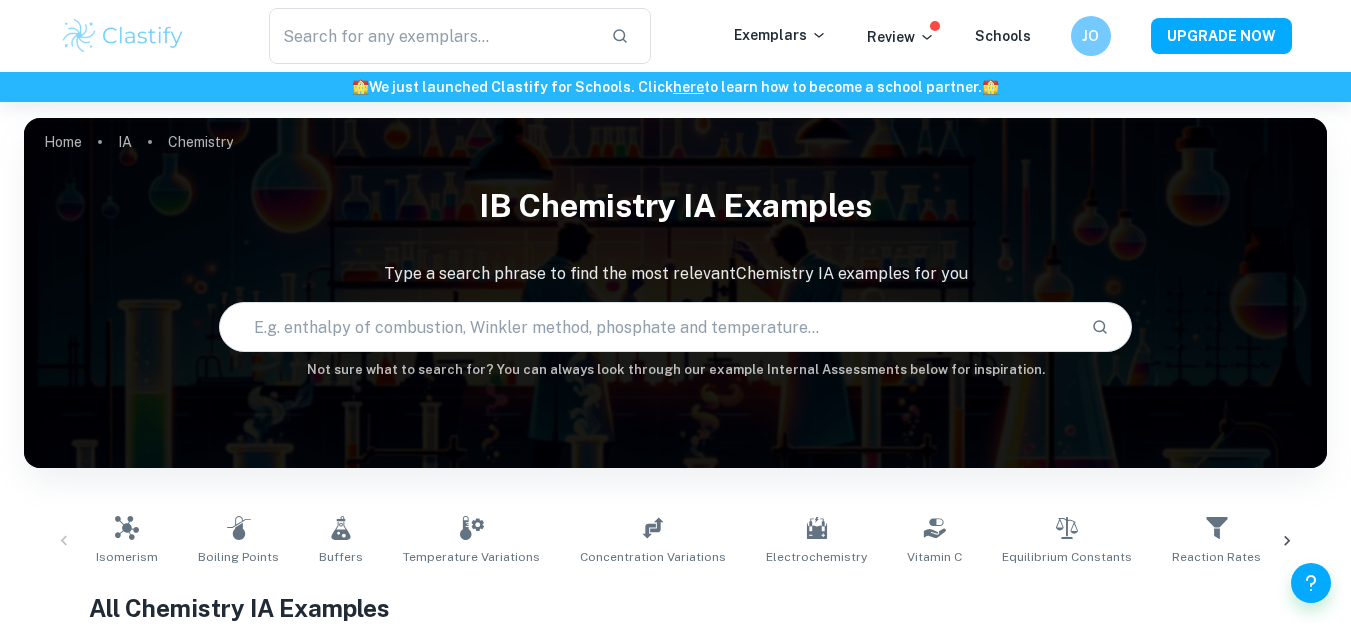 click on "Home IA Chemistry IB Chemistry IA examples Type a search phrase to find the most relevant  Chemistry   IA    examples for you ​ Not sure what to search for? You can always look through our example Internal Assessments below for inspiration." at bounding box center (675, 118) 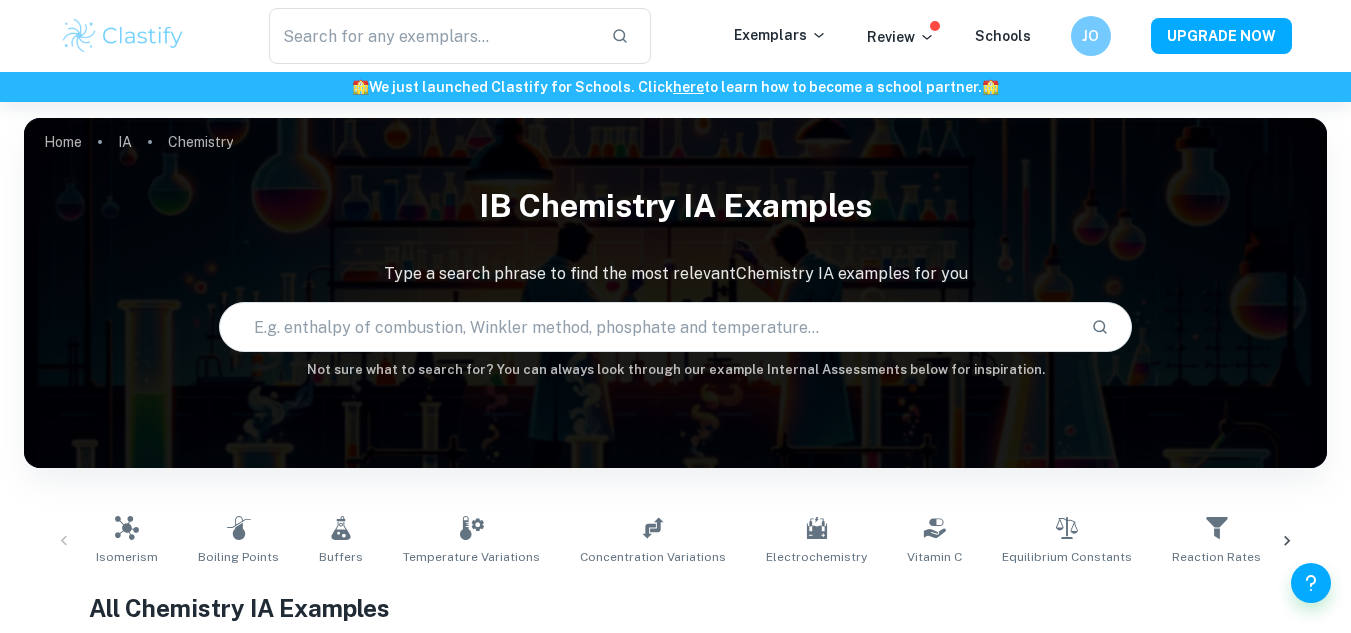 scroll, scrollTop: 1, scrollLeft: 0, axis: vertical 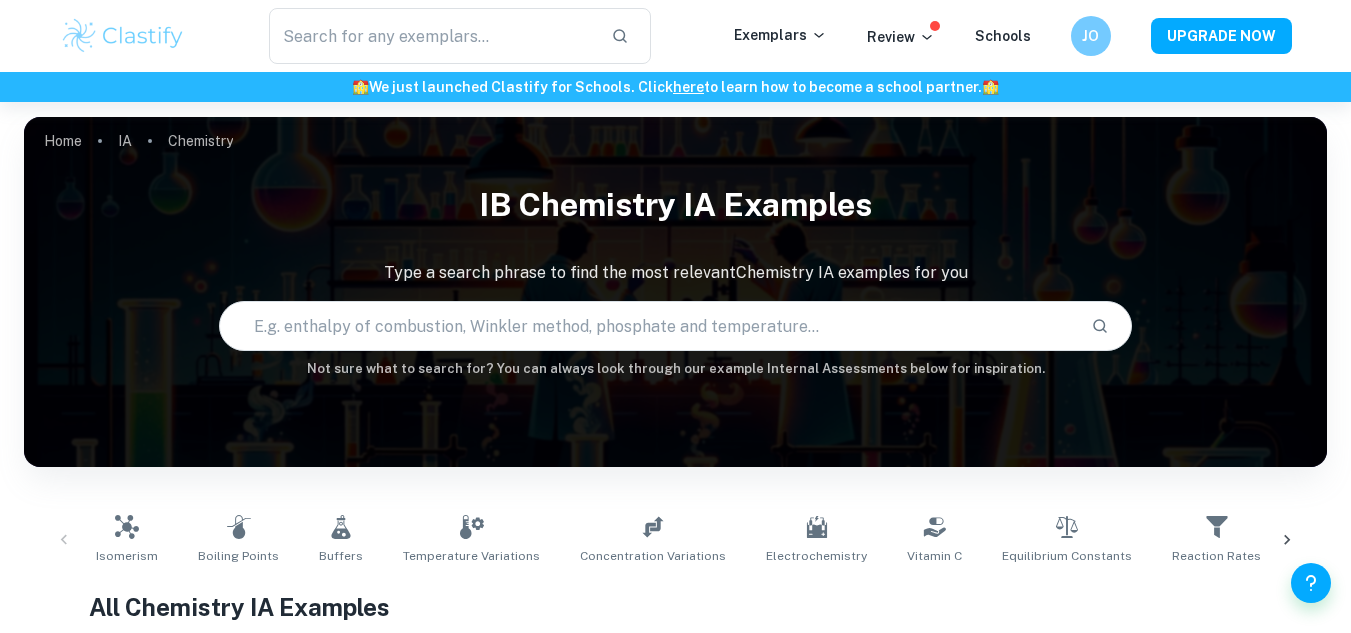click at bounding box center (647, 326) 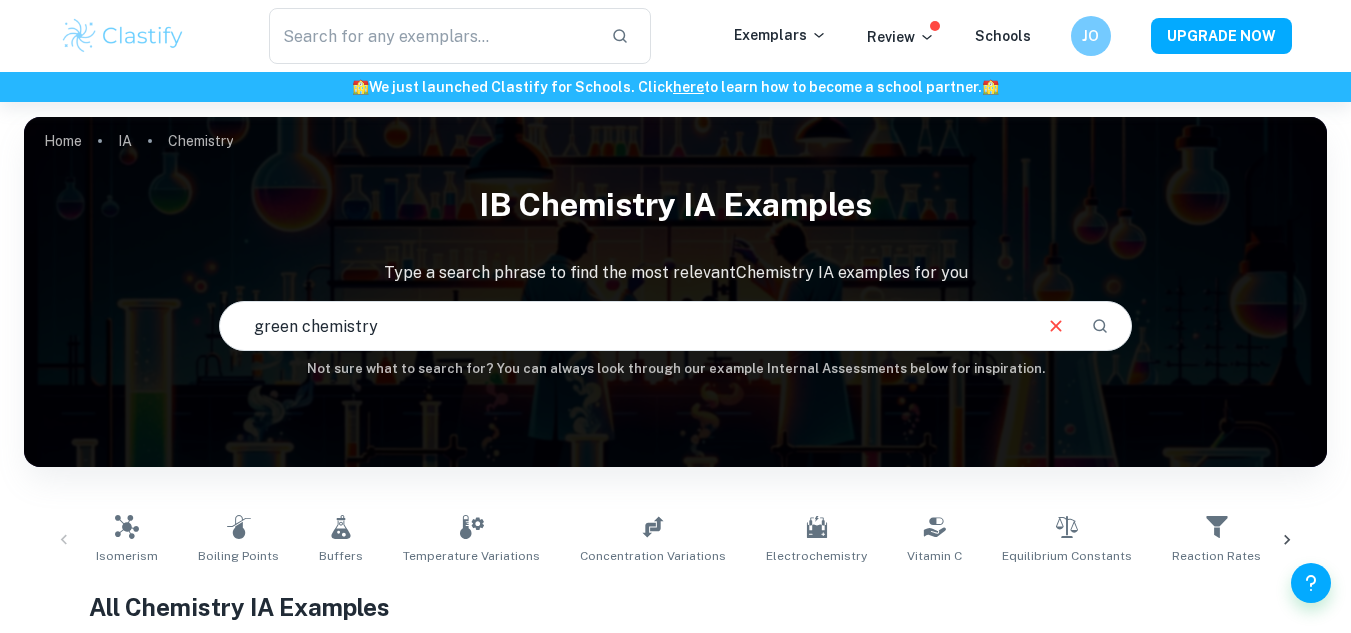 type on "green chemistry" 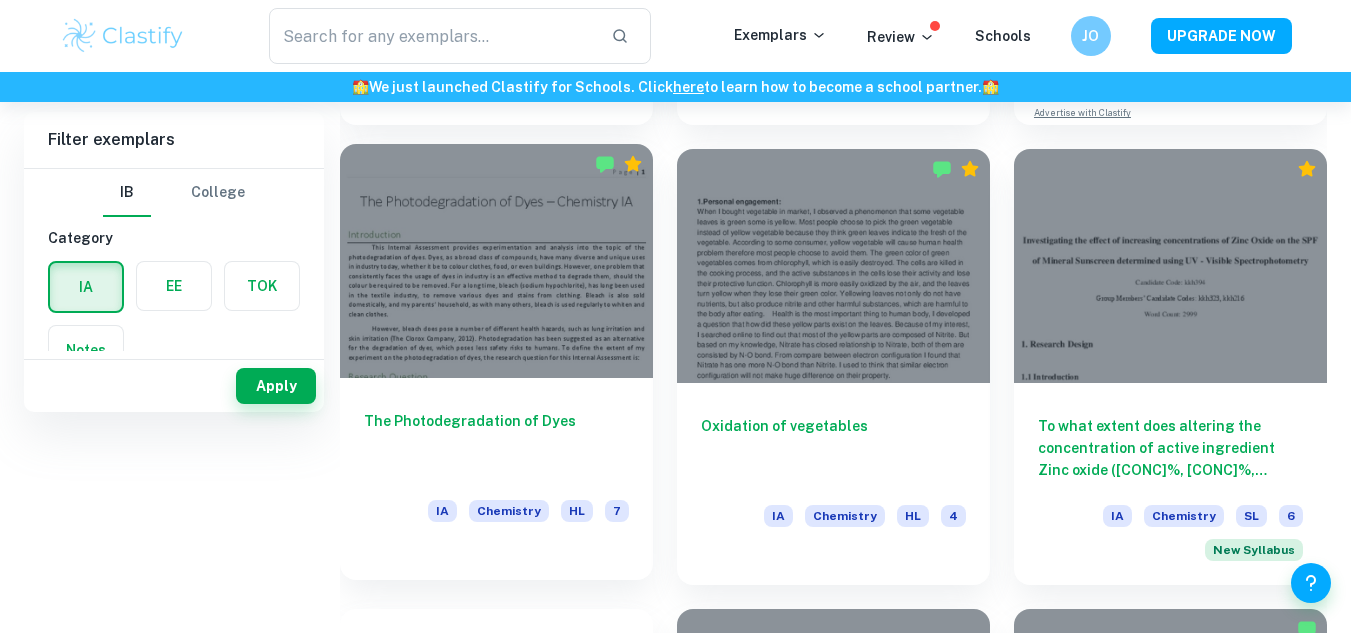 scroll, scrollTop: 0, scrollLeft: 0, axis: both 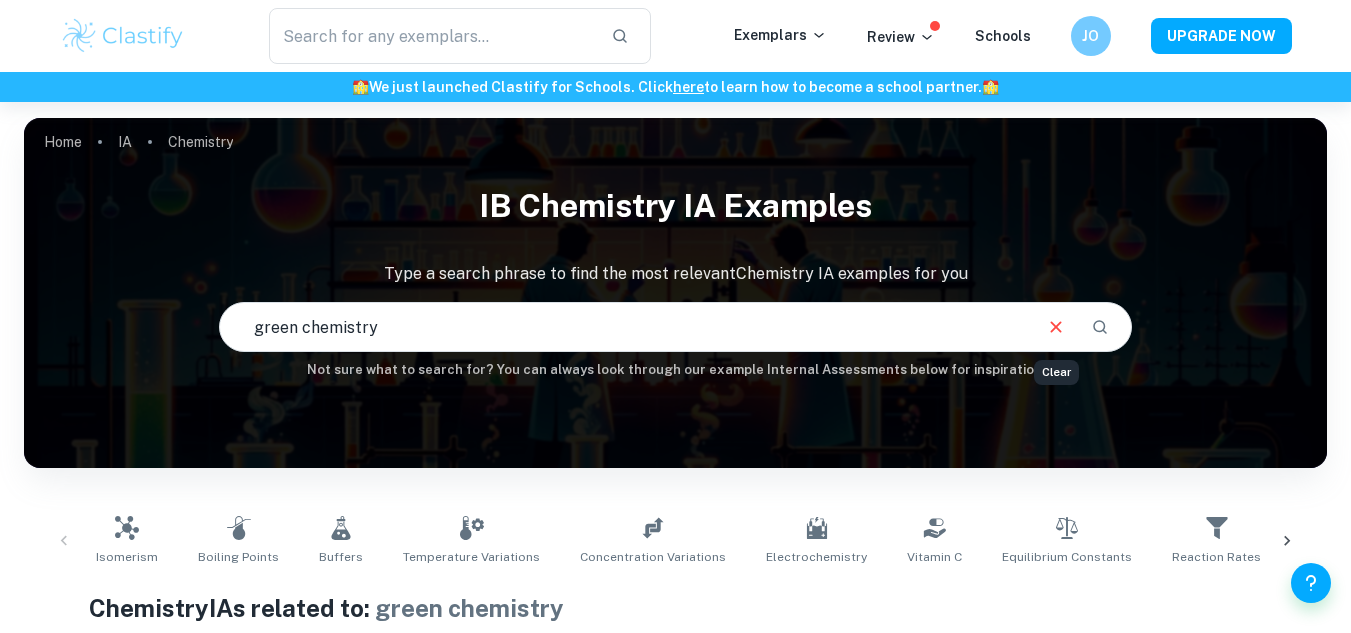 click at bounding box center (1056, 327) 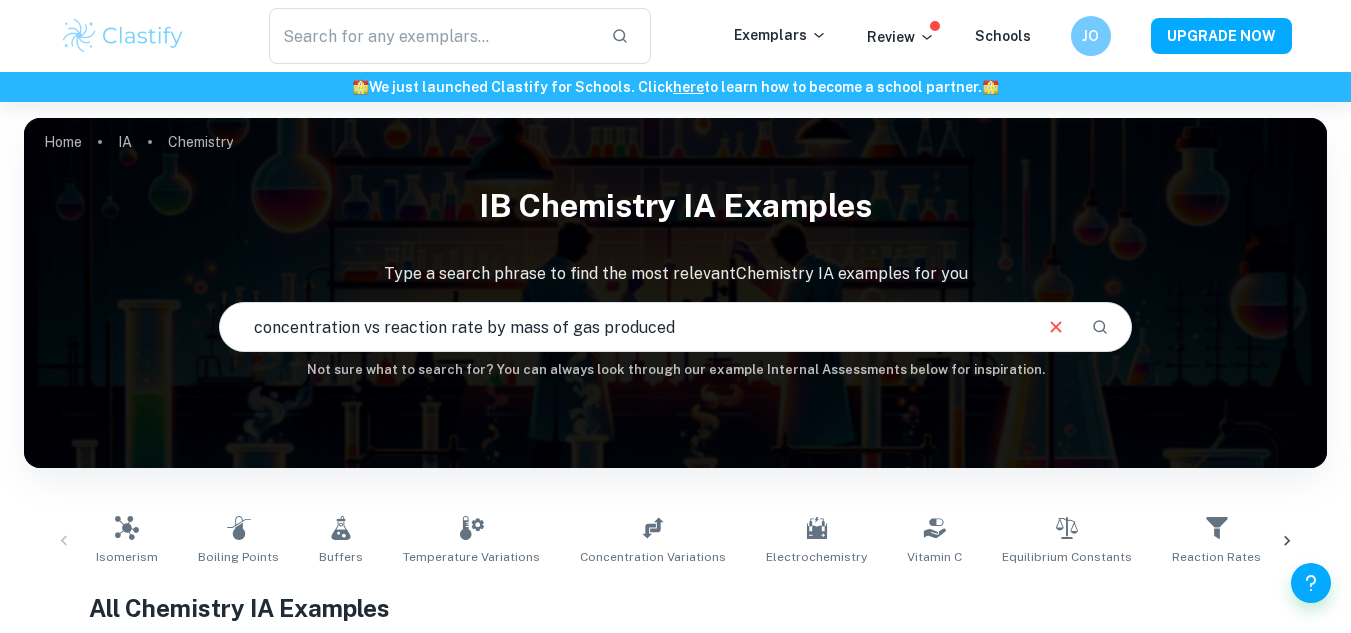 type on "concentration vs reaction rate by mass of gas produced" 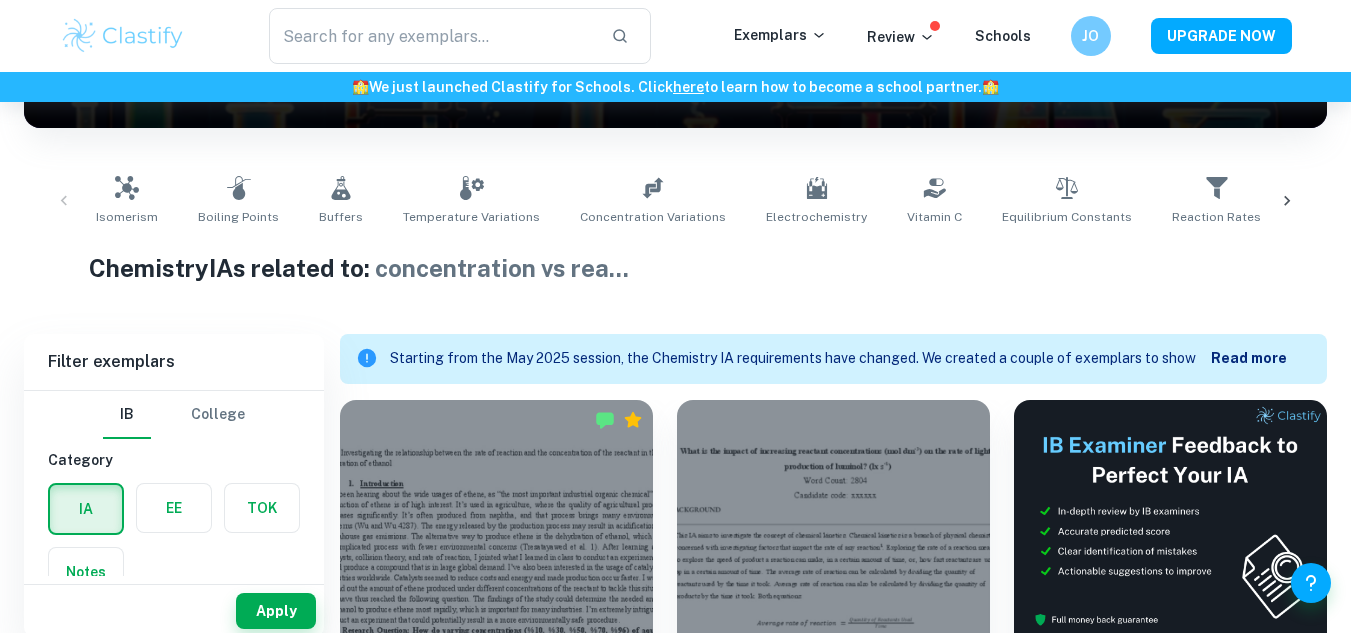 scroll, scrollTop: 626, scrollLeft: 0, axis: vertical 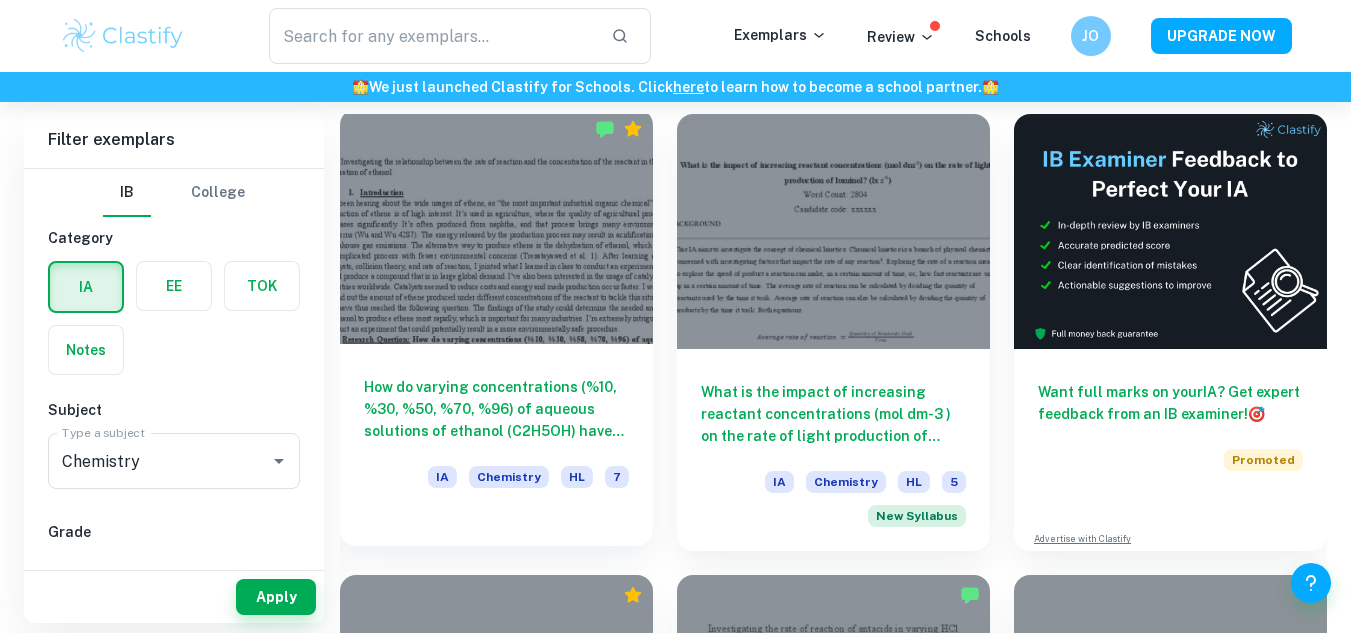 click on "How do varying concentrations (%[NUMBER], %[NUMBER], %[NUMBER], %[NUMBER], %[NUMBER]) of aqueous solutions of ethanol (C2H5OH) have an effect on the rate (kPa min-1  ) of reaction in the dehydration of ethanol, recording the amount of pressure (kPa) released by a gas pressure sensor (± [NUMBER] kPa) under the same time (min) periods, with catalyst titanium dioxide (TiO2)? IA Chemistry HL [NUMBER]" at bounding box center (496, 434) 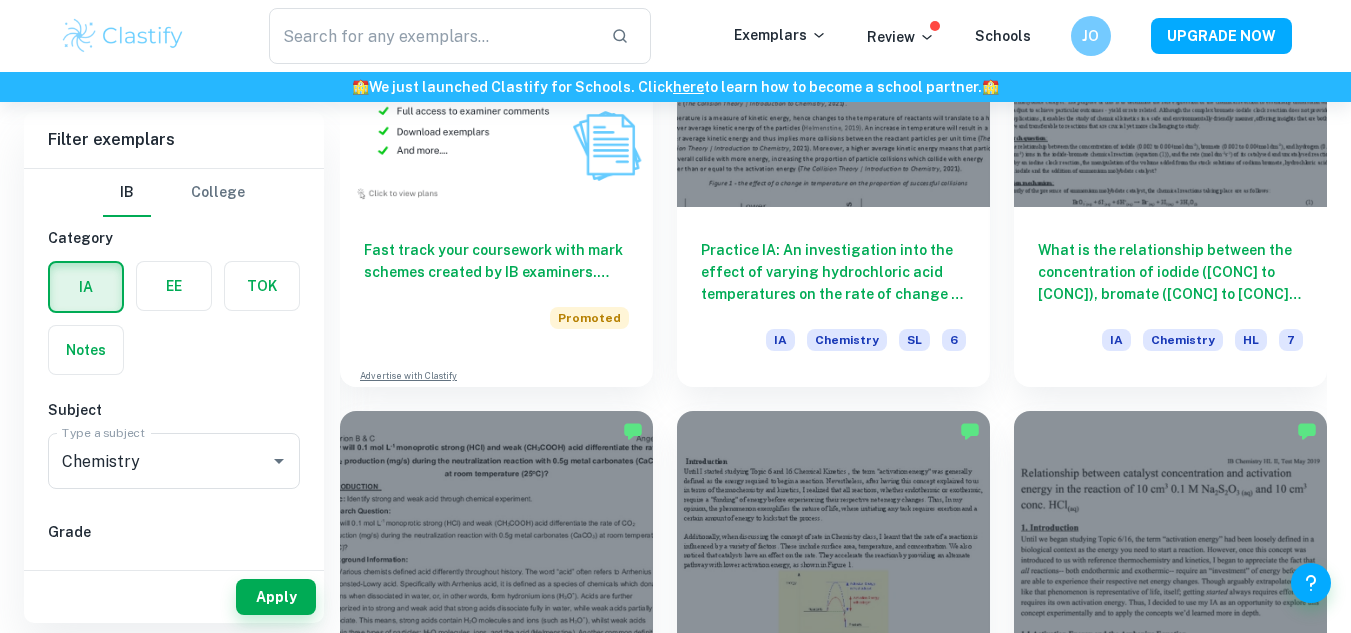 scroll, scrollTop: 1688, scrollLeft: 0, axis: vertical 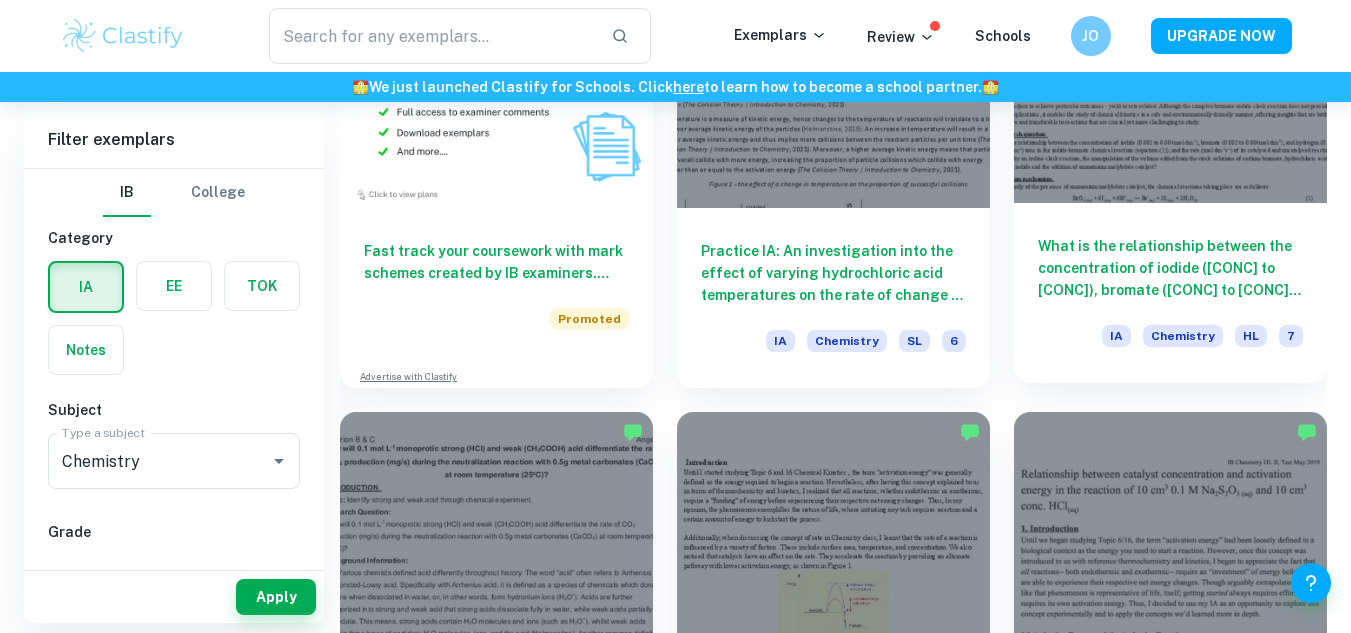 click on "What is the relationship between the concentration of iodide ([CONC] to [CONC]mol dm-3), bromate ([CONC] to [CONC]mol dm-3), and hydrogen ([CONC] to [CONC]mol dm-3) ions in the iodide-bromate chemical reaction (equation (1)), and the rate (mol dm-3s-1) of its catalysed and uncatalysed reactions as measured by an iodine clock reaction, the manipulation of the volume added from the stock solutions of sodium bromate, hydrochloric acid and potassium iodide and the addition of ammonium molybdate catalyst?  IA Chemistry HL 7" at bounding box center (1170, 293) 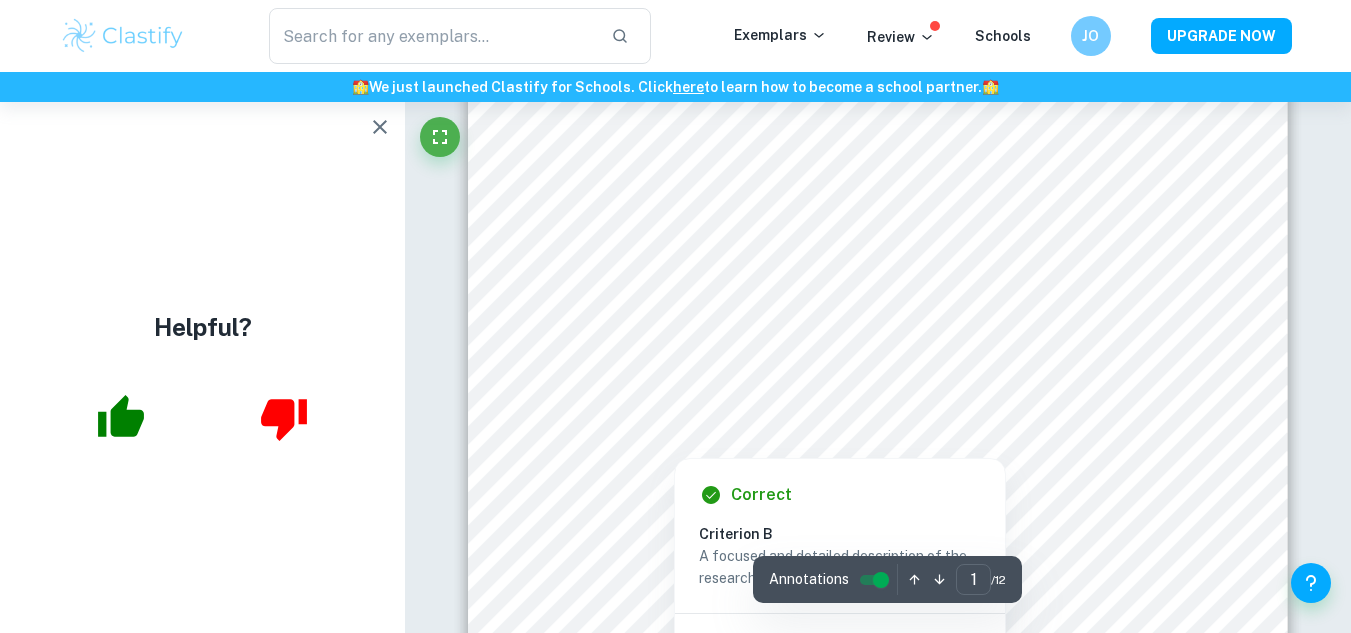 scroll, scrollTop: 0, scrollLeft: 0, axis: both 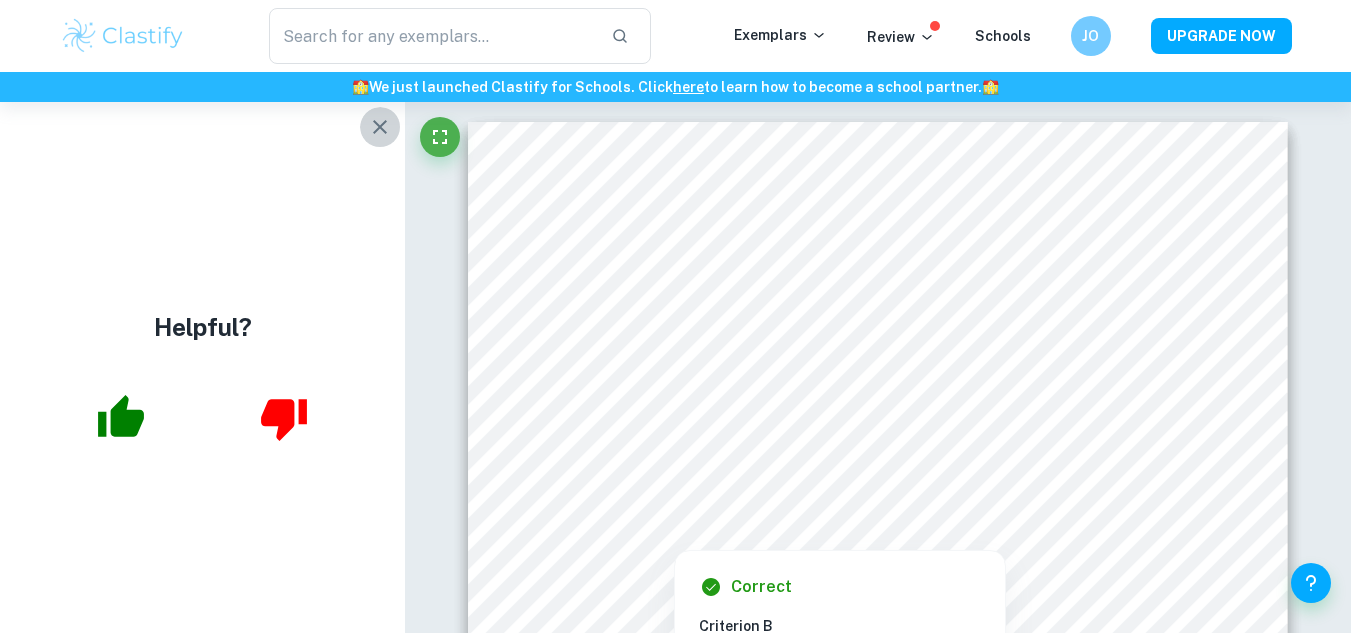 click at bounding box center [380, 127] 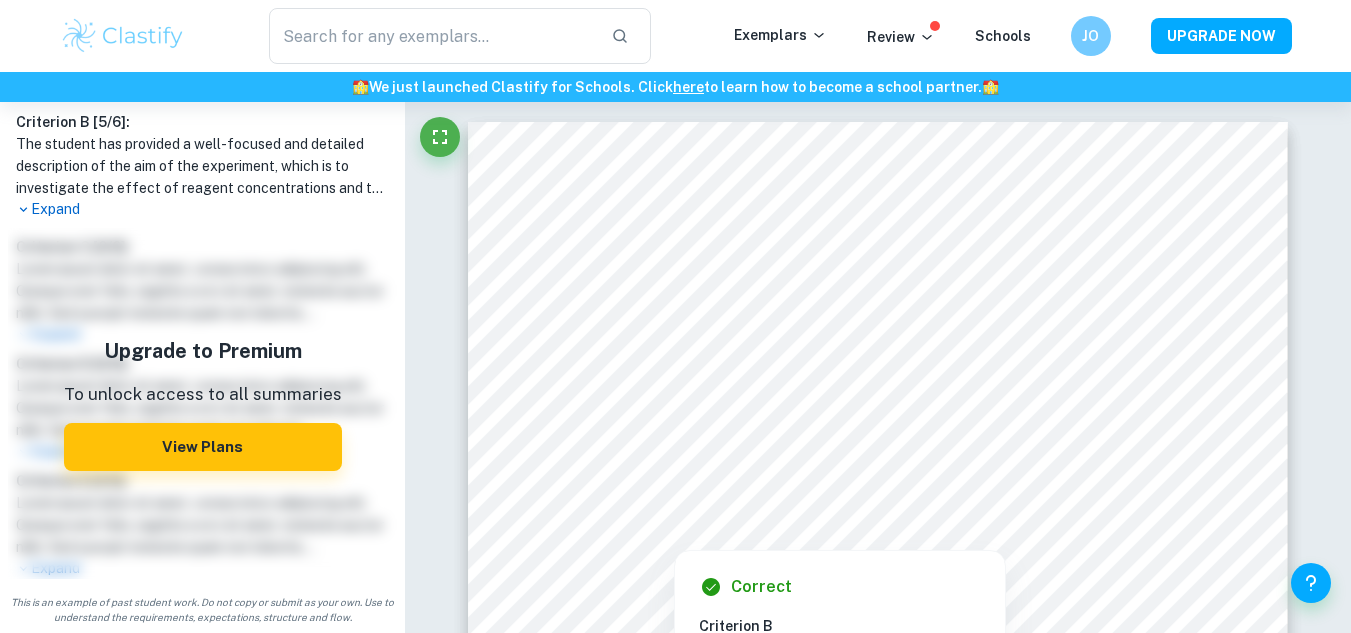 scroll, scrollTop: 0, scrollLeft: 0, axis: both 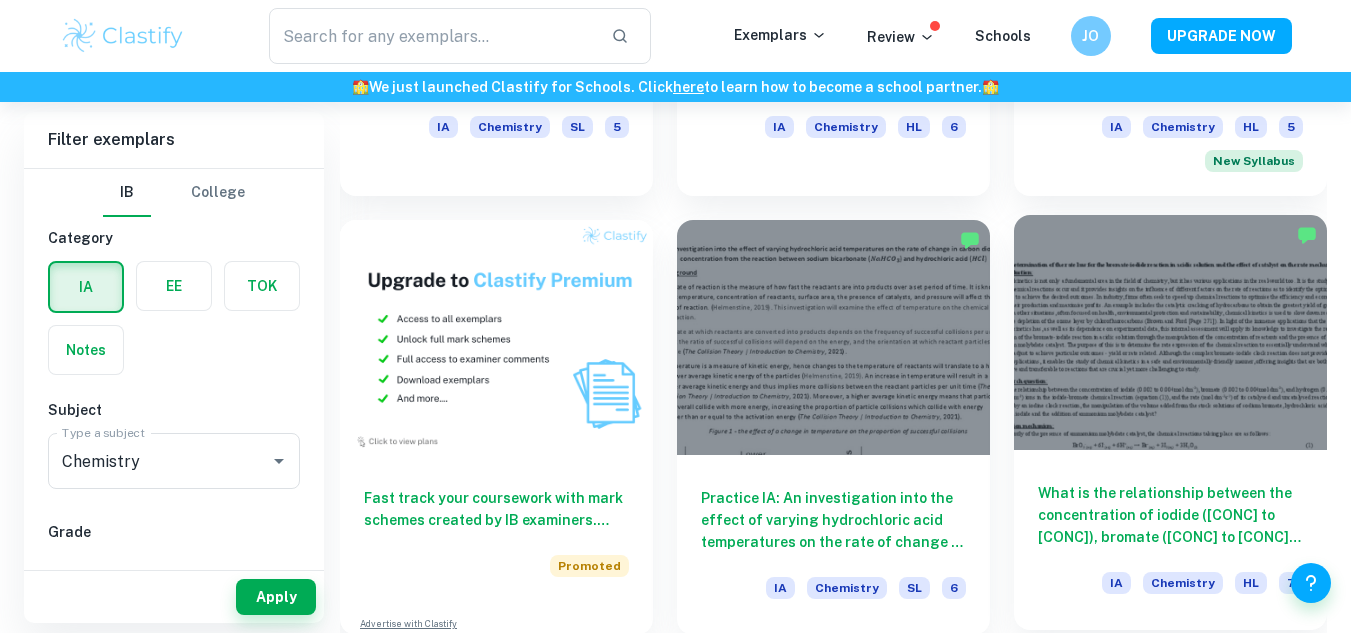 click on "What is the relationship between the concentration of iodide ([CONC] to [CONC]mol dm-3), bromate ([CONC] to [CONC]mol dm-3), and hydrogen ([CONC] to [CONC]mol dm-3) ions in the iodide-bromate chemical reaction (equation (1)), and the rate (mol dm-3s-1) of its catalysed and uncatalysed reactions as measured by an iodine clock reaction, the manipulation of the volume added from the stock solutions of sodium bromate, hydrochloric acid and potassium iodide and the addition of ammonium molybdate catalyst?  IA Chemistry HL 7" at bounding box center [1170, 540] 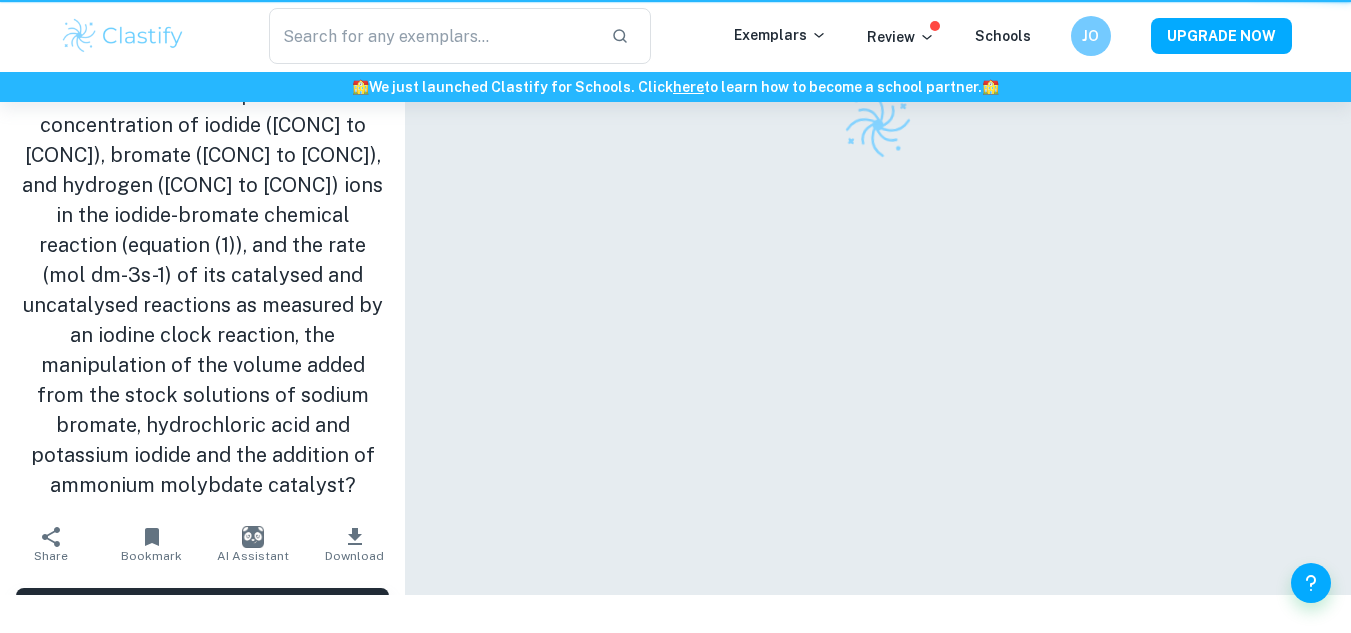 scroll, scrollTop: 0, scrollLeft: 0, axis: both 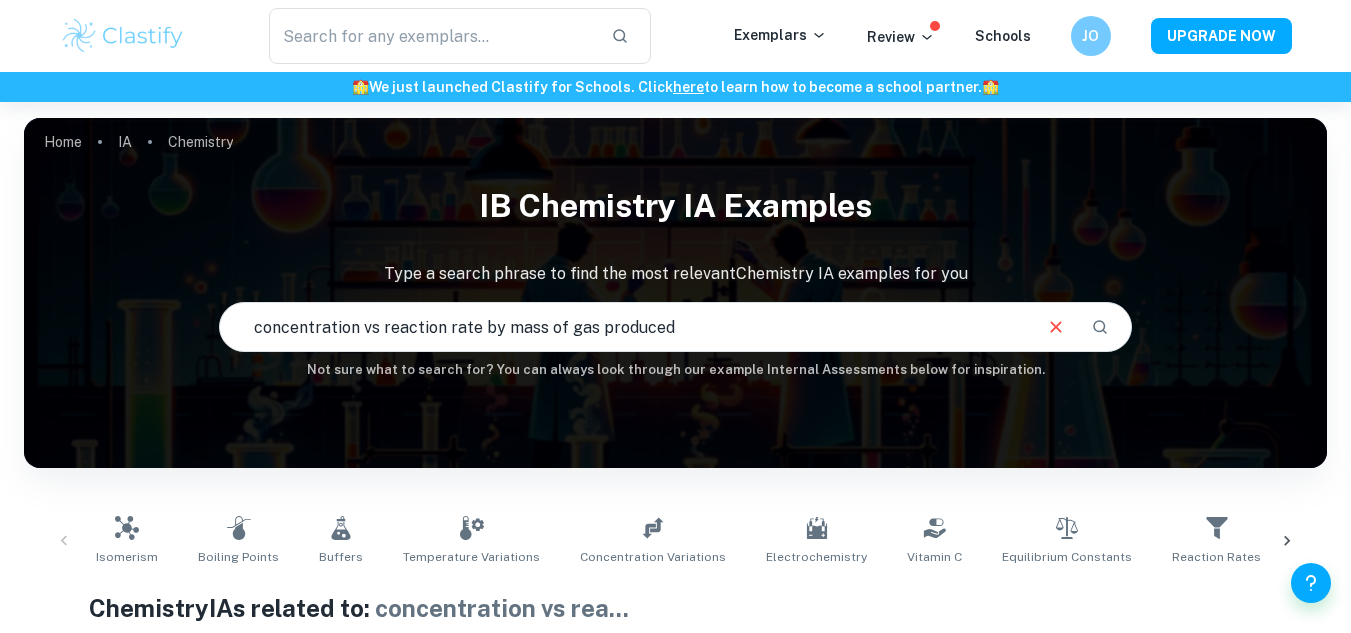 drag, startPoint x: 703, startPoint y: 323, endPoint x: 243, endPoint y: 264, distance: 463.76825 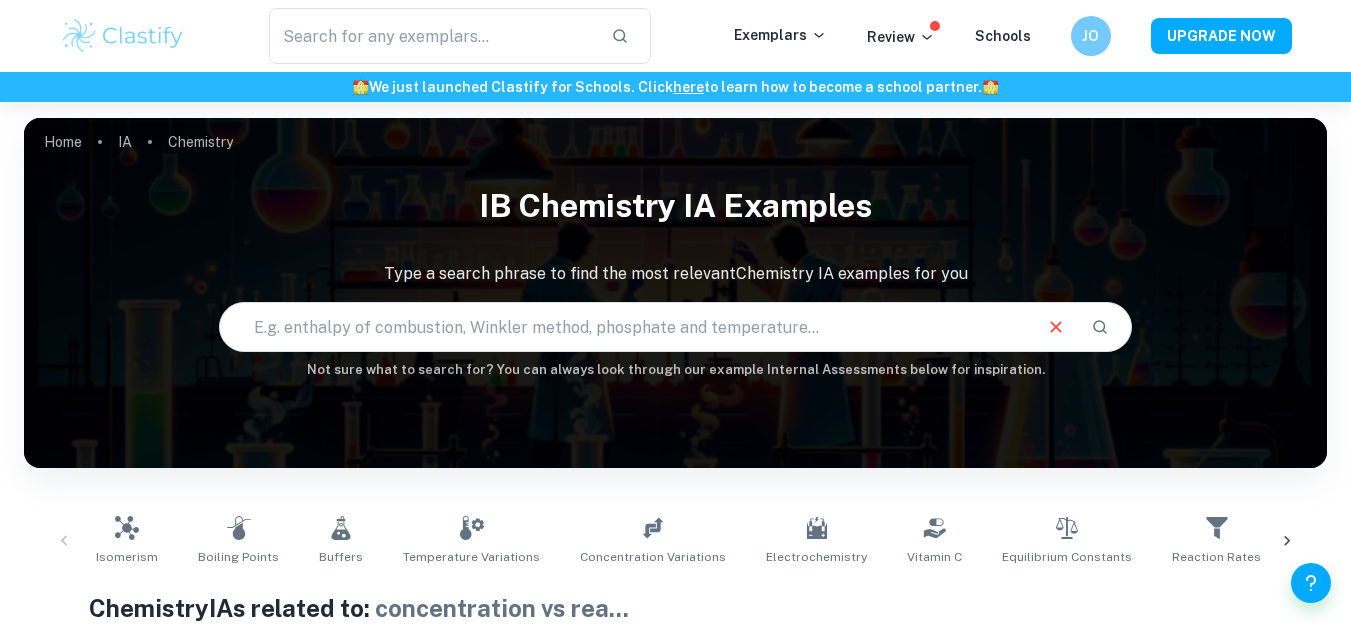click at bounding box center [624, 327] 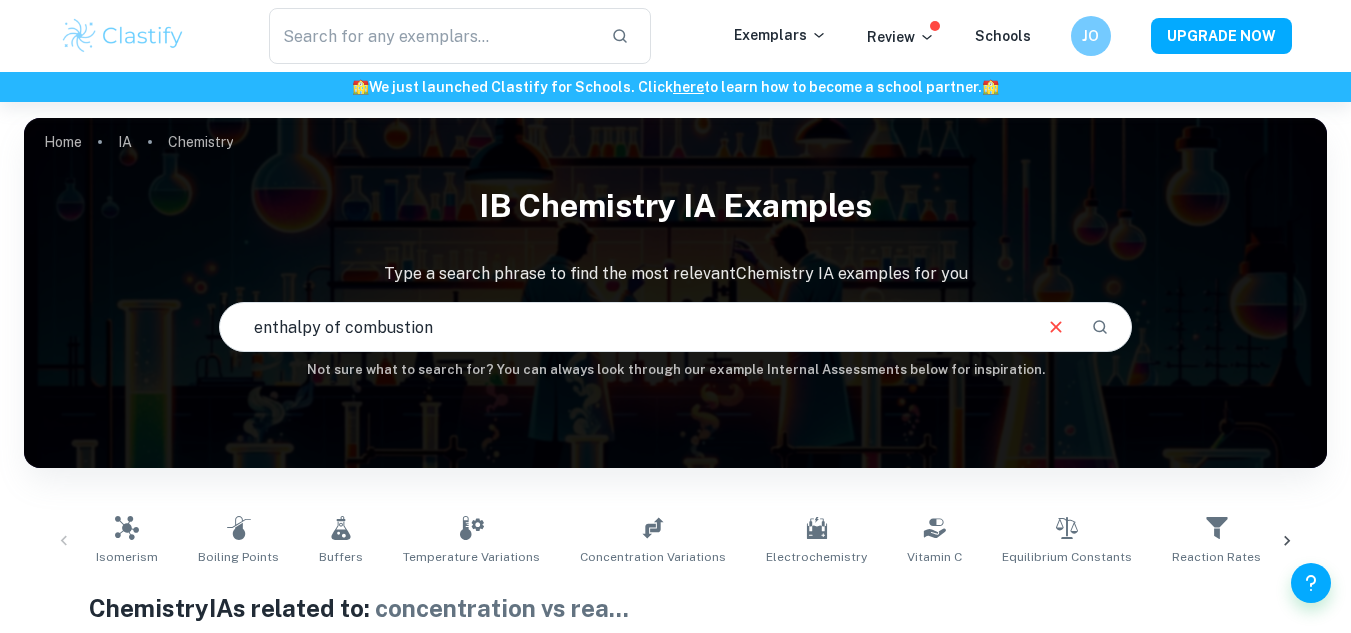 type on "enthalpy of combustion" 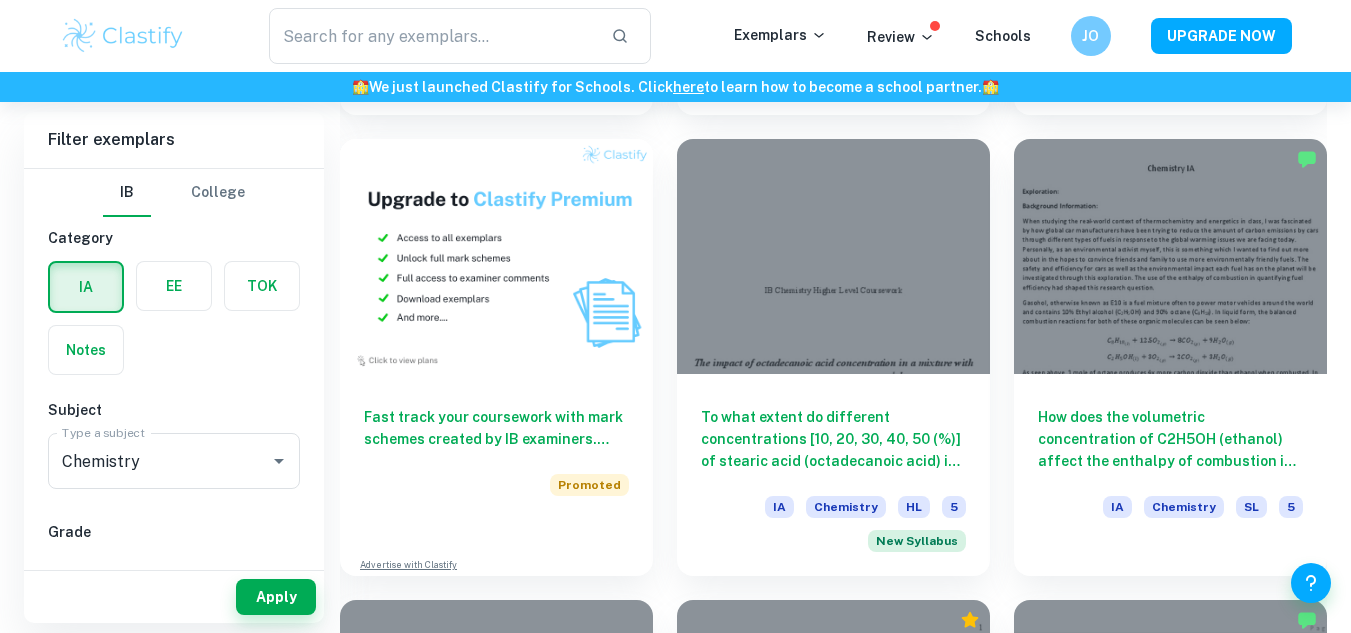 scroll, scrollTop: 1808, scrollLeft: 0, axis: vertical 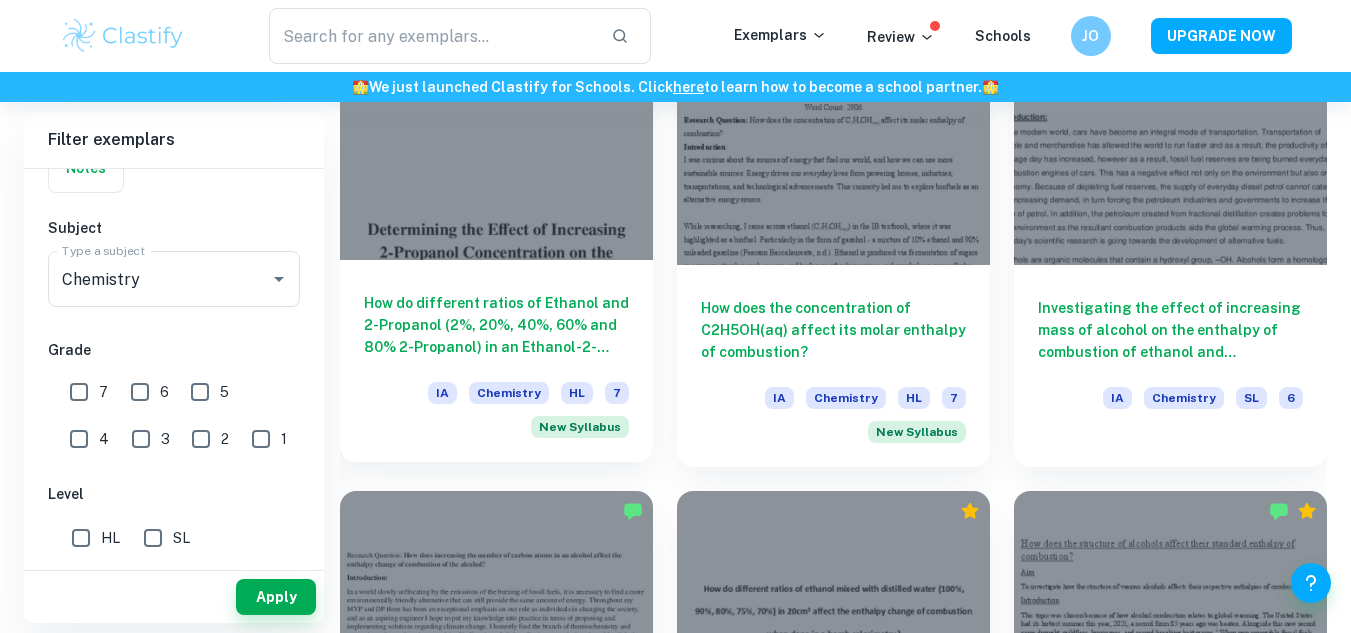 click on "How do different ratios of Ethanol and 2-Propanol ([CONC]%, [CONC]%, [CONC]%, [CONC]% 2-Propanol) in an Ethanol-2-Propanol mixture affect the enthalpy of combustion as determined by calorimetry? IA Chemistry HL 7 New Syllabus" at bounding box center [496, 361] 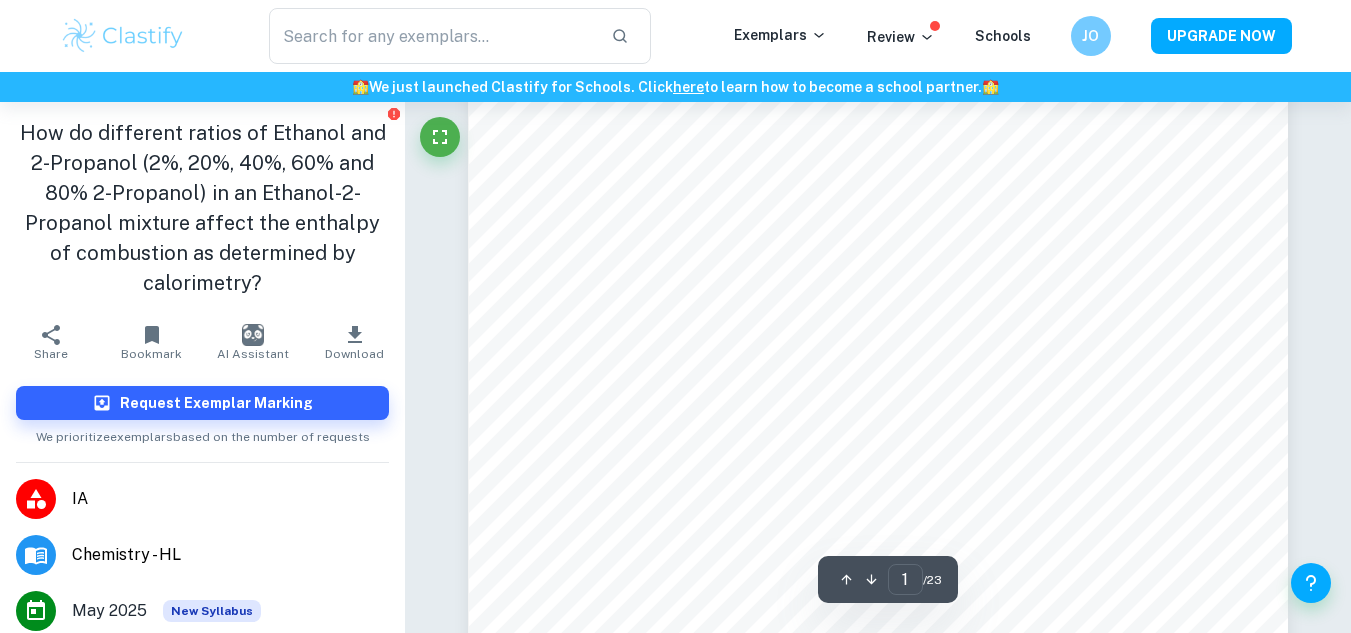 scroll, scrollTop: 300, scrollLeft: 0, axis: vertical 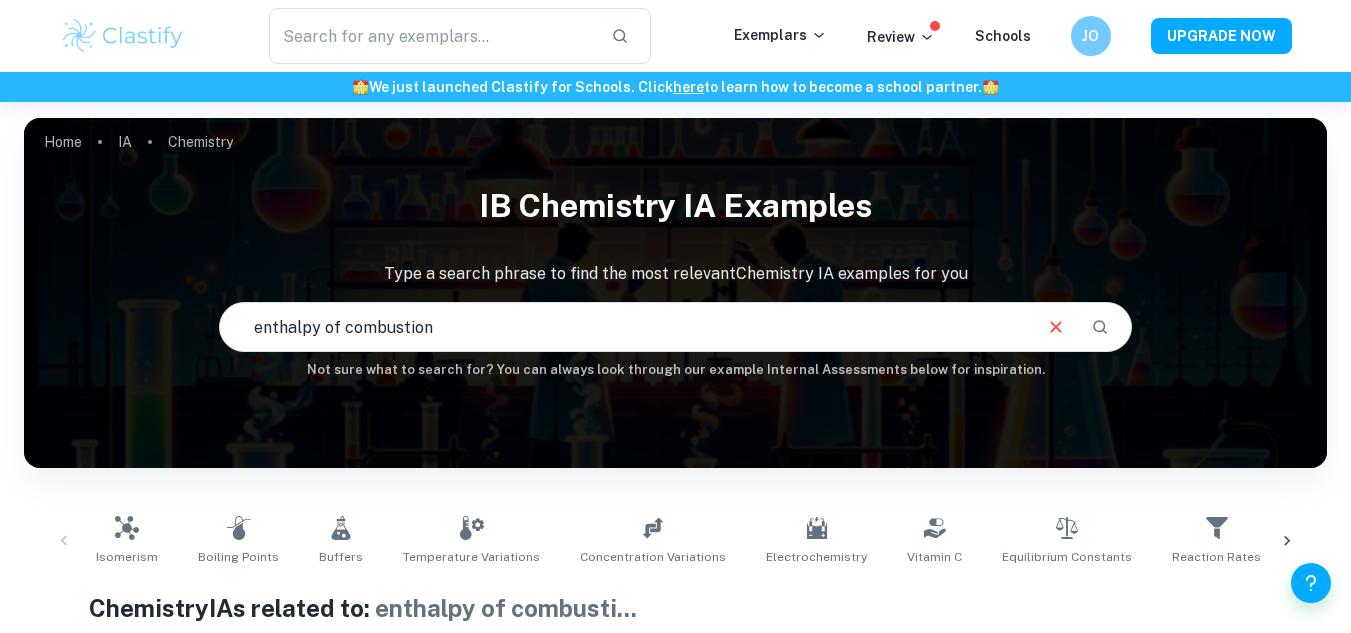 drag, startPoint x: 748, startPoint y: 7, endPoint x: 1111, endPoint y: 10, distance: 363.0124 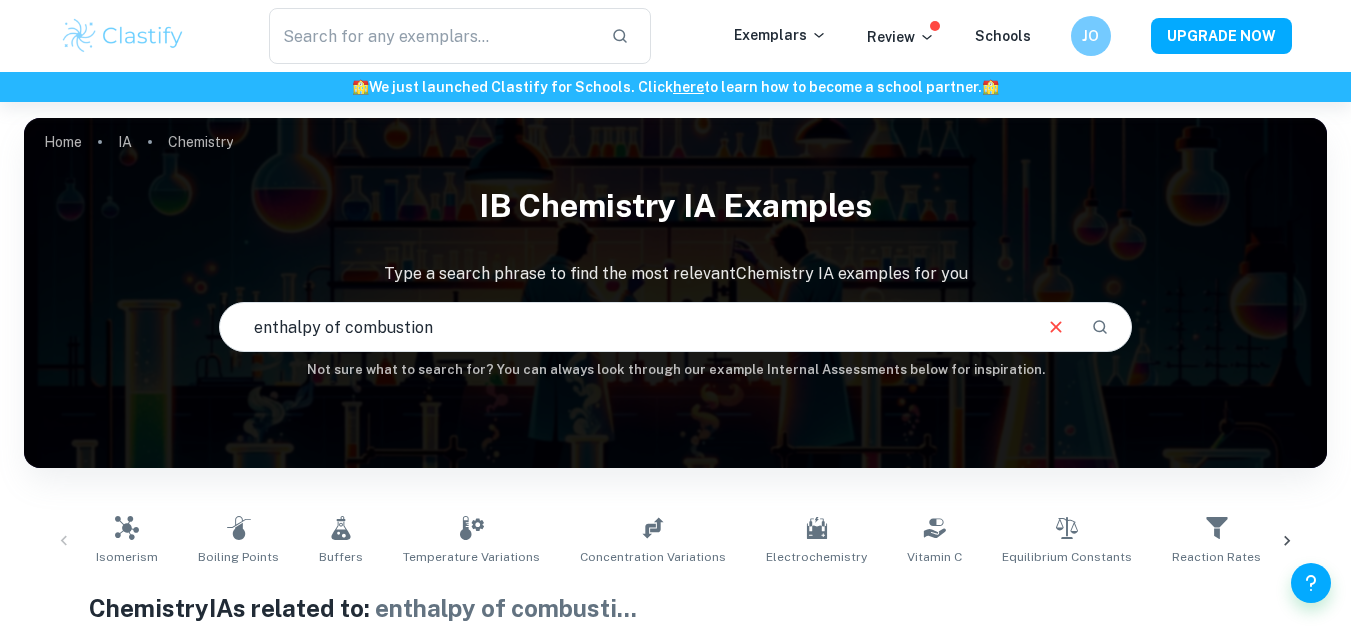 click on "enthalpy of combustion" at bounding box center (624, 327) 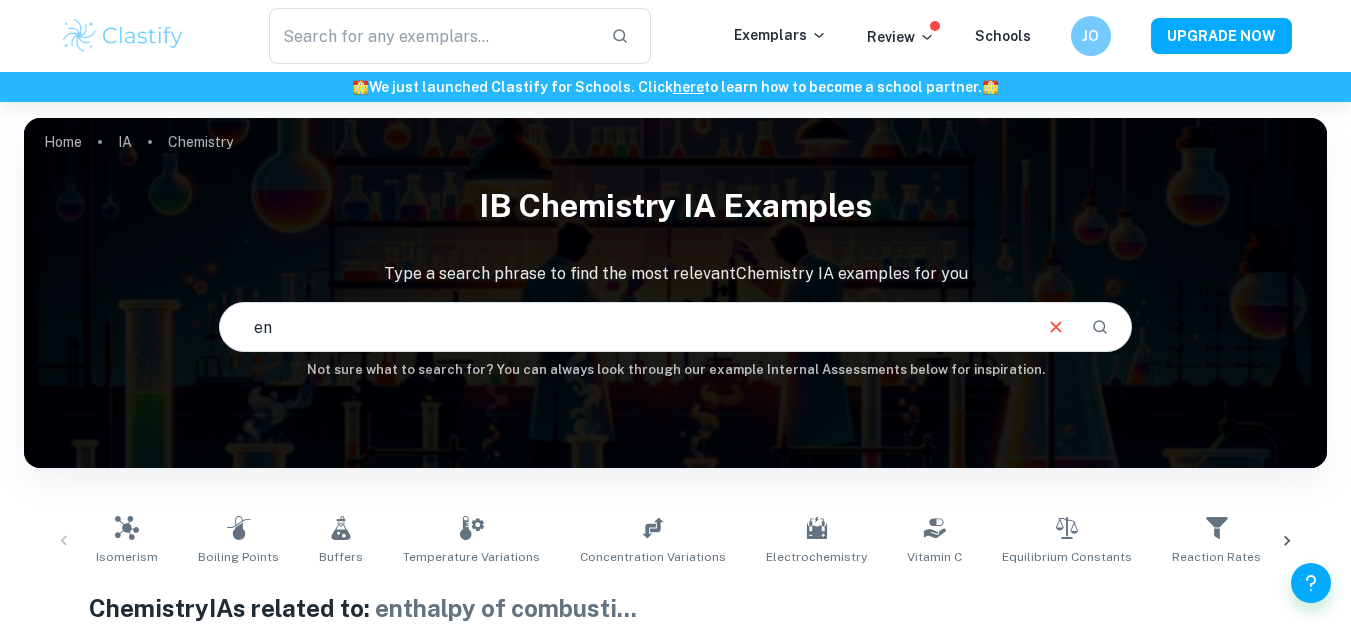 type on "e" 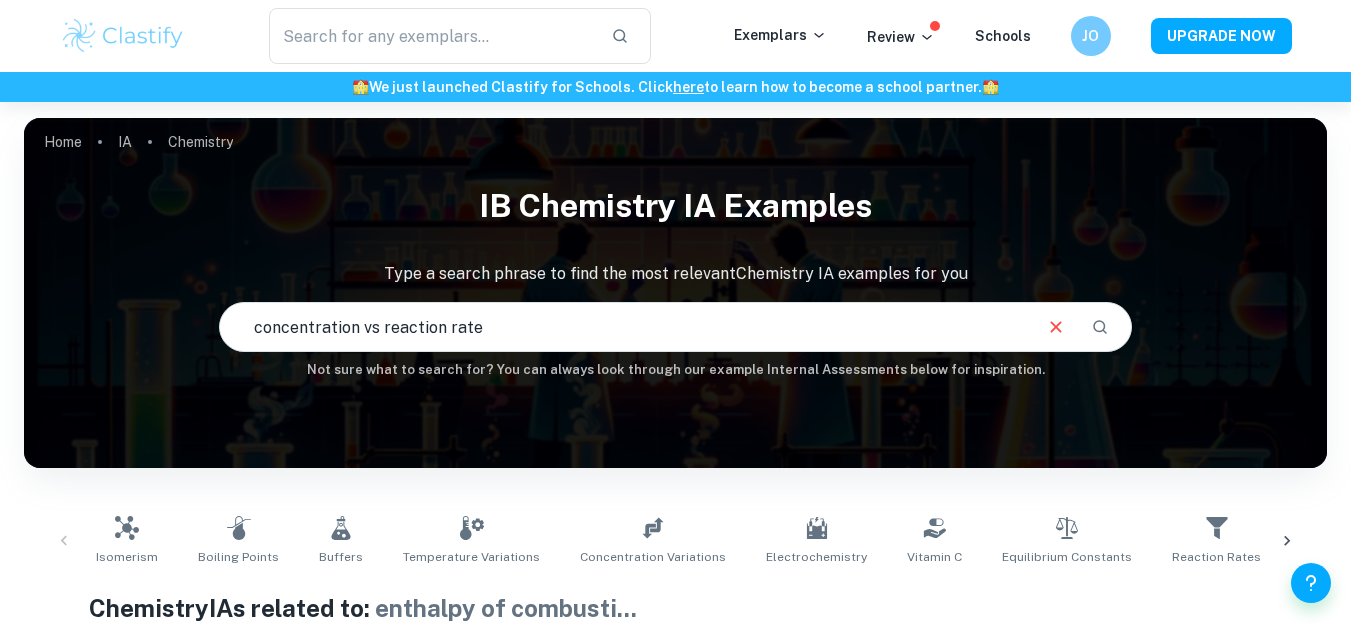 type on "concentration vs reaction rate" 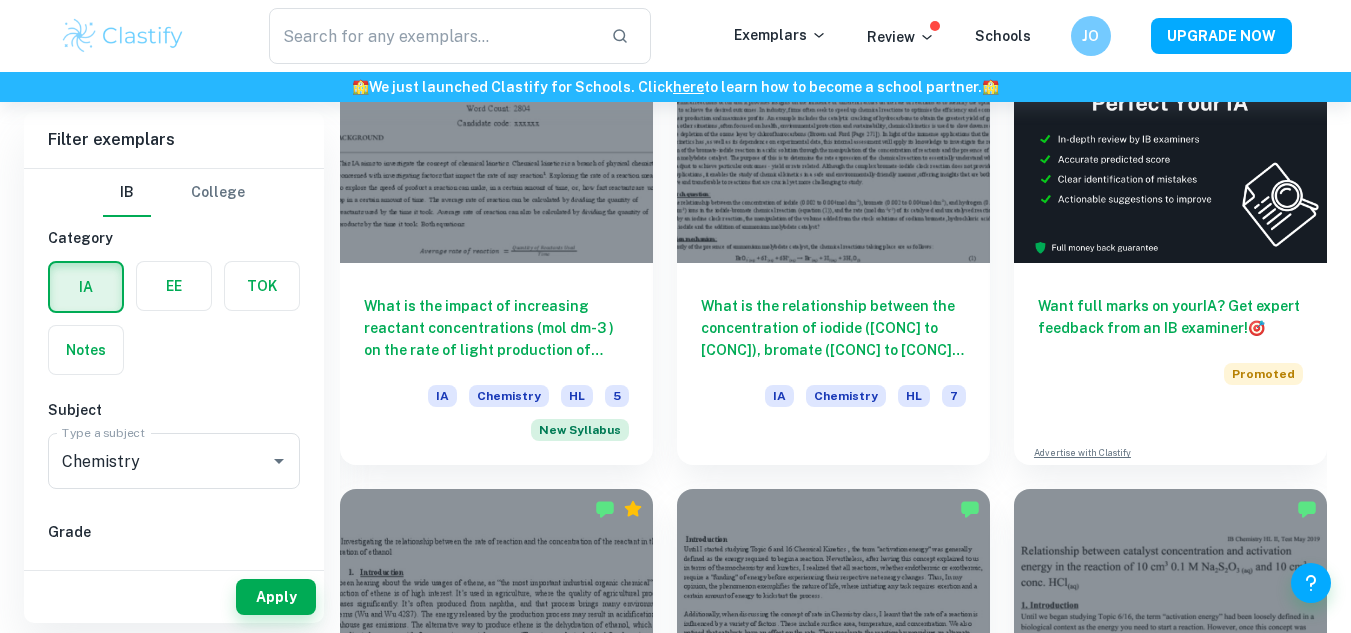 scroll, scrollTop: 713, scrollLeft: 0, axis: vertical 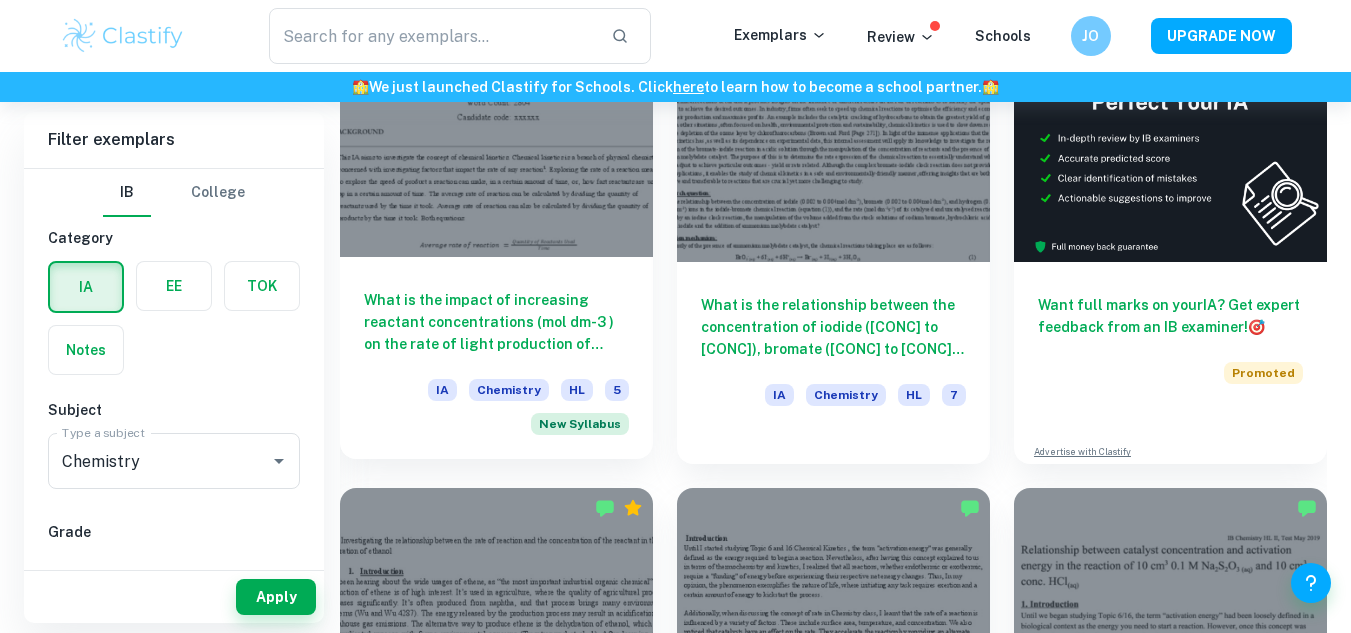 click at bounding box center [496, 139] 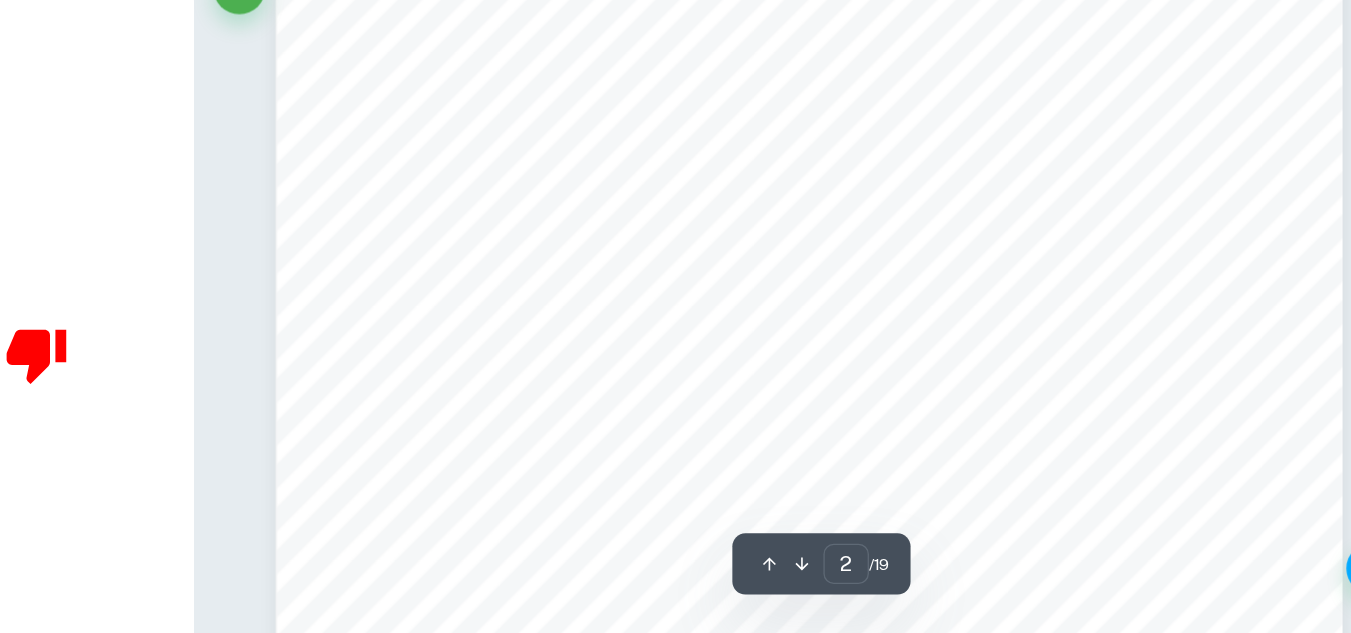 scroll, scrollTop: 1320, scrollLeft: 0, axis: vertical 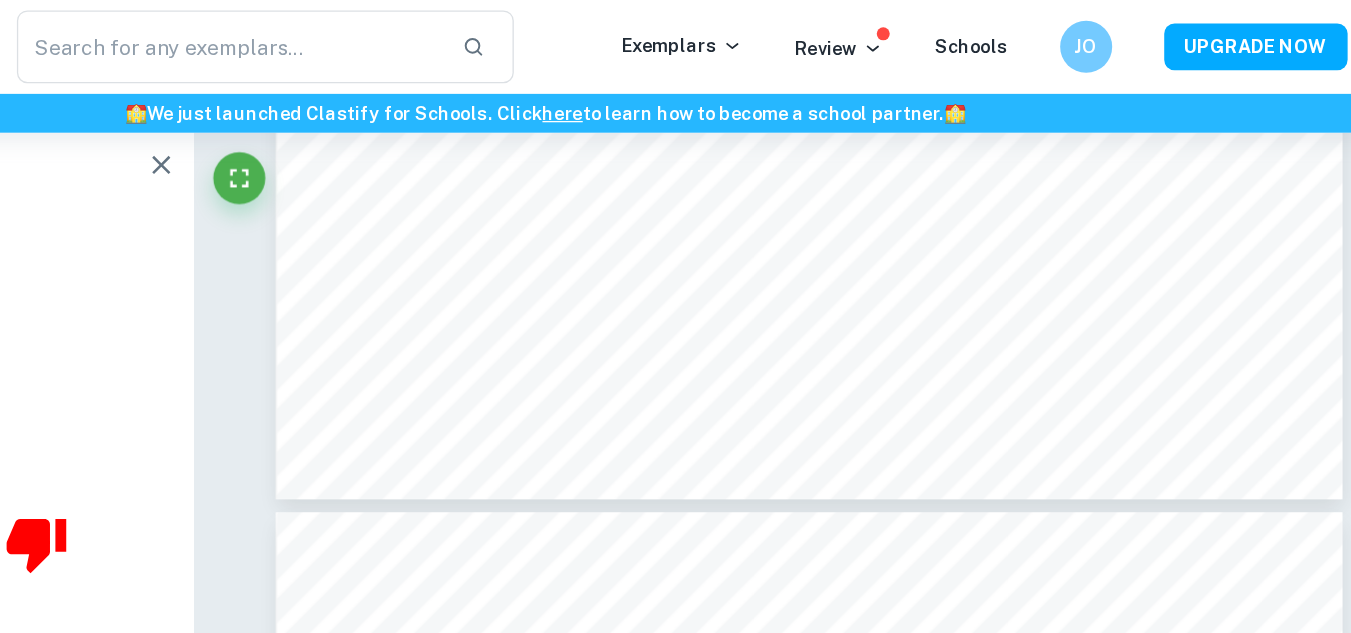 type on "3" 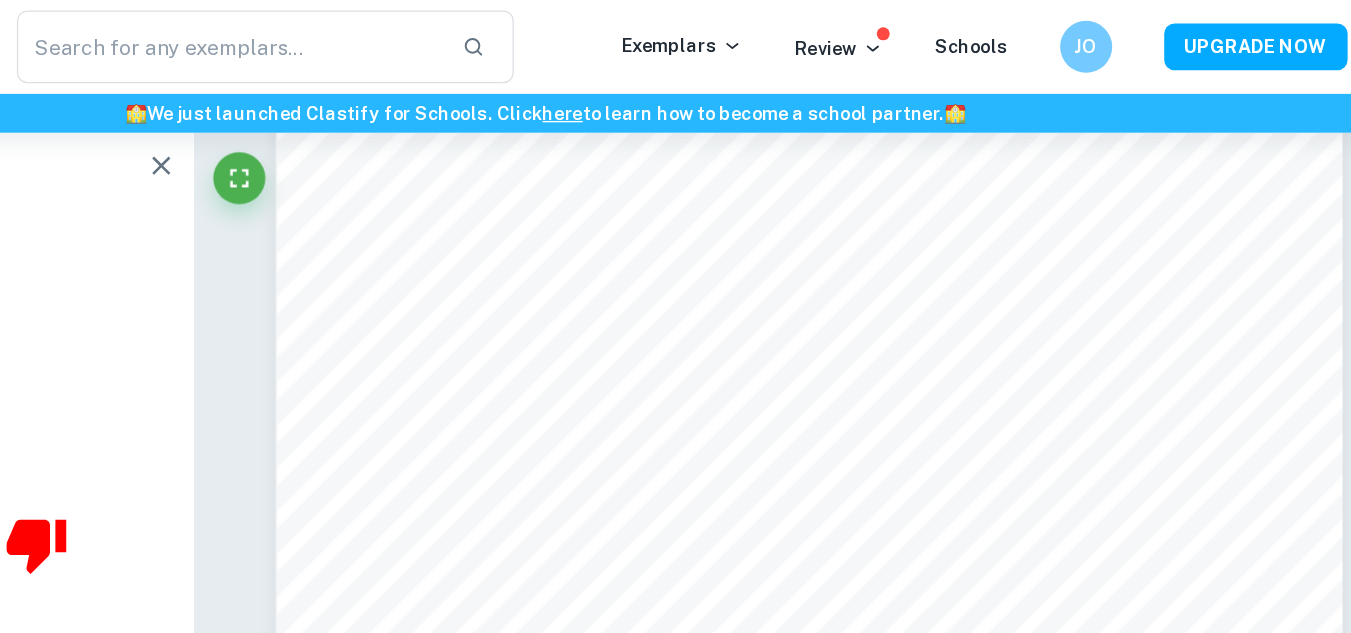 scroll, scrollTop: 2242, scrollLeft: 0, axis: vertical 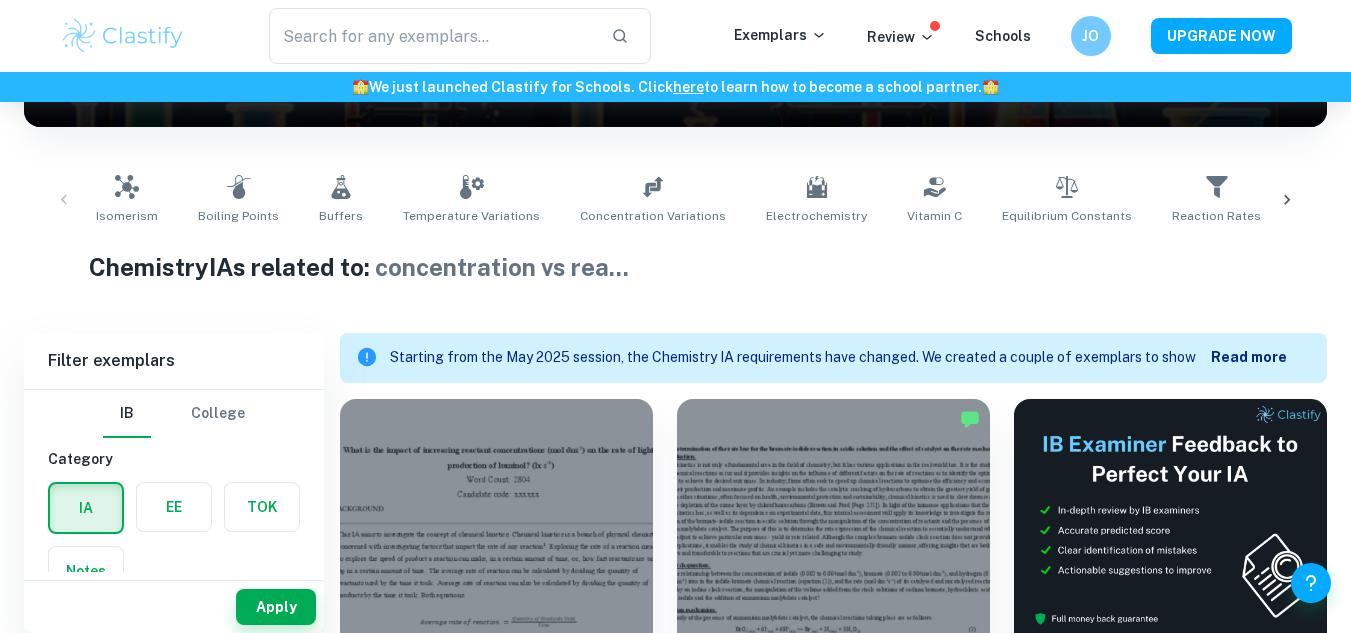 click on "Home IA Chemistry IB Chemistry IA examples Type a search phrase to find the most relevant  Chemistry   IA    examples for you concentration vs reaction rate ​ Not sure what to search for? You can always look through our example Internal Assessments below for inspiration. Isomerism Boiling Points Buffers Temperature Variations Concentration Variations Electrochemistry Vitamin C Equilibrium Constants Reaction Rates pH Effects Antioxidant Content Activation Energy Titration Solubility Transition Metals Acid-Base Reactions Redox Reactions Spectrophotometry Organic Chemistry Biological Oxygen Demand Enthalpy Catalysts Chemistry  IAs related to:    concentration vs rea ... Filter Filter exemplars IB College Category IA EE TOK Notes Subject Type a subject Chemistry Type a subject Grade 7 6 5 4 3 2 1 Level HL SL Session May 2026 May 2025 November 2024 May 2024 November 2023 May 2023 November 2022 May 2022 November 2021 May 2021 Other   Apply Filter exemplars IB College Category IA EE TOK Notes Subject Chemistry 7 6" at bounding box center (675, 8859) 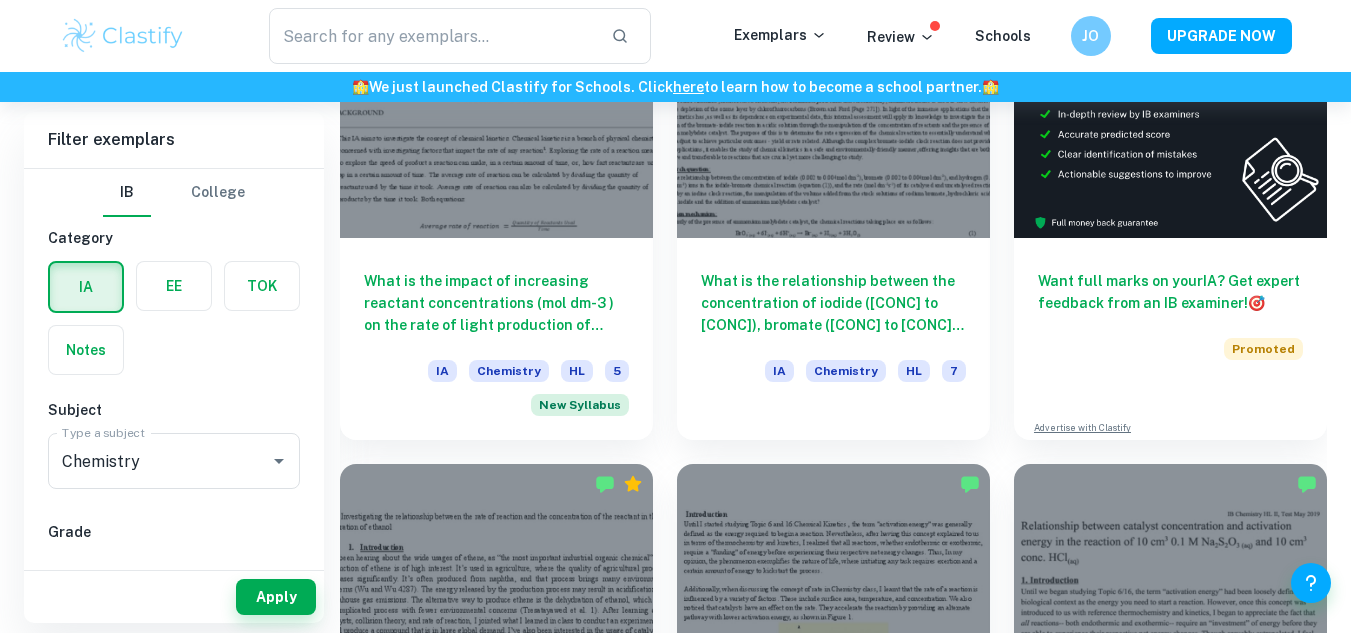 scroll, scrollTop: 731, scrollLeft: 0, axis: vertical 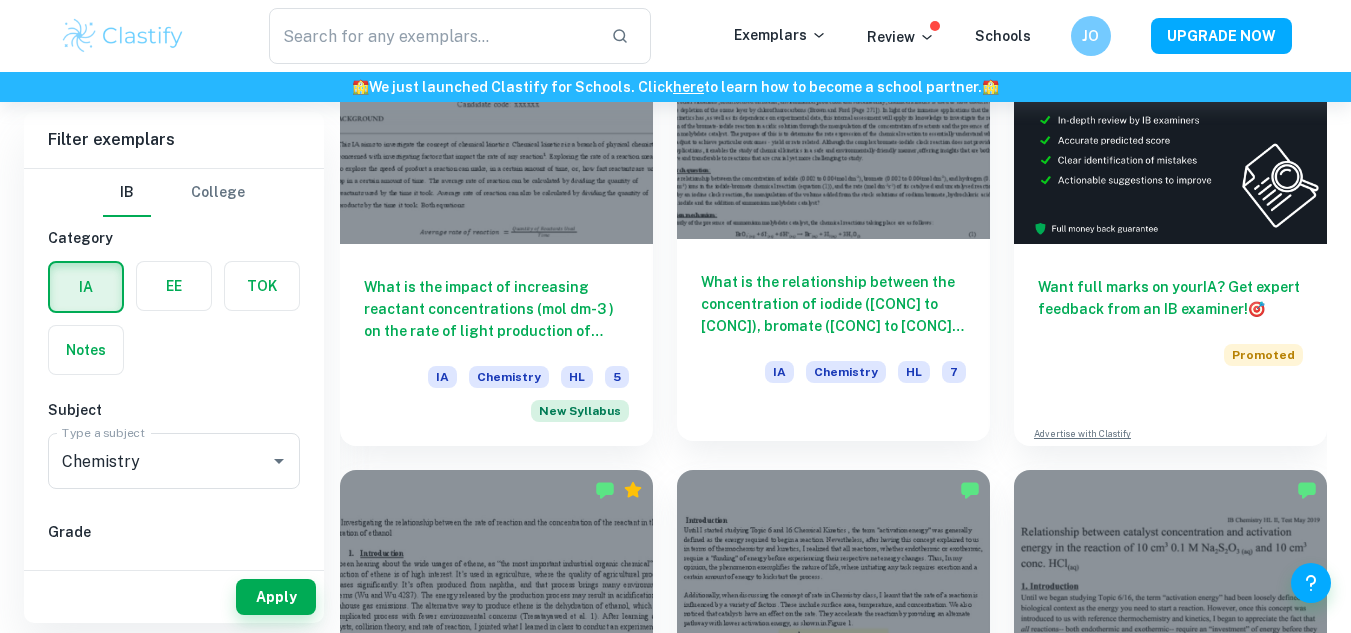 click on "What is the relationship between the concentration of iodide ([CONC] to [CONC]), bromate ([CONC] to [CONC]), and hydrogen ([CONC] to [CONC]) ions in the iodide-bromate chemical reaction (equation (1)), and the rate (mol dm-3s-1) of its catalysed and uncatalysed reactions as measured by an iodine clock reaction, the manipulation of the volume added from the stock solutions of sodium bromate, hydrochloric acid and potassium iodide and the addition of ammonium molybdate catalyst?" at bounding box center (833, 304) 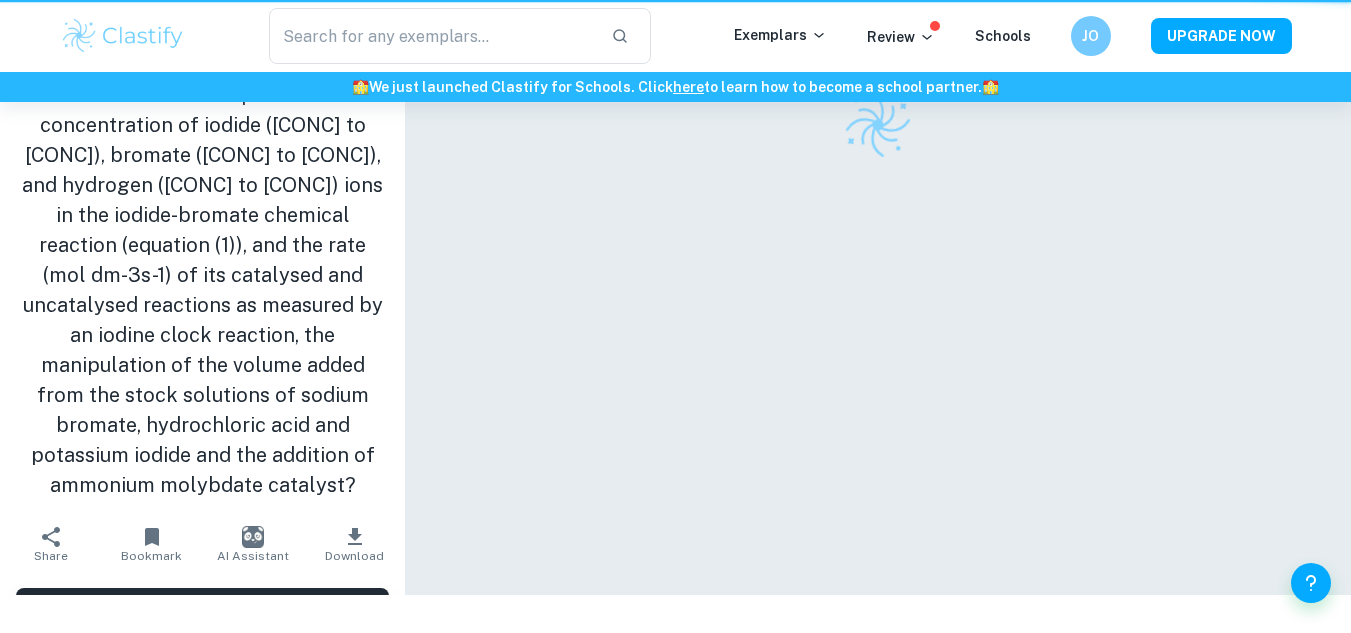 scroll, scrollTop: 0, scrollLeft: 0, axis: both 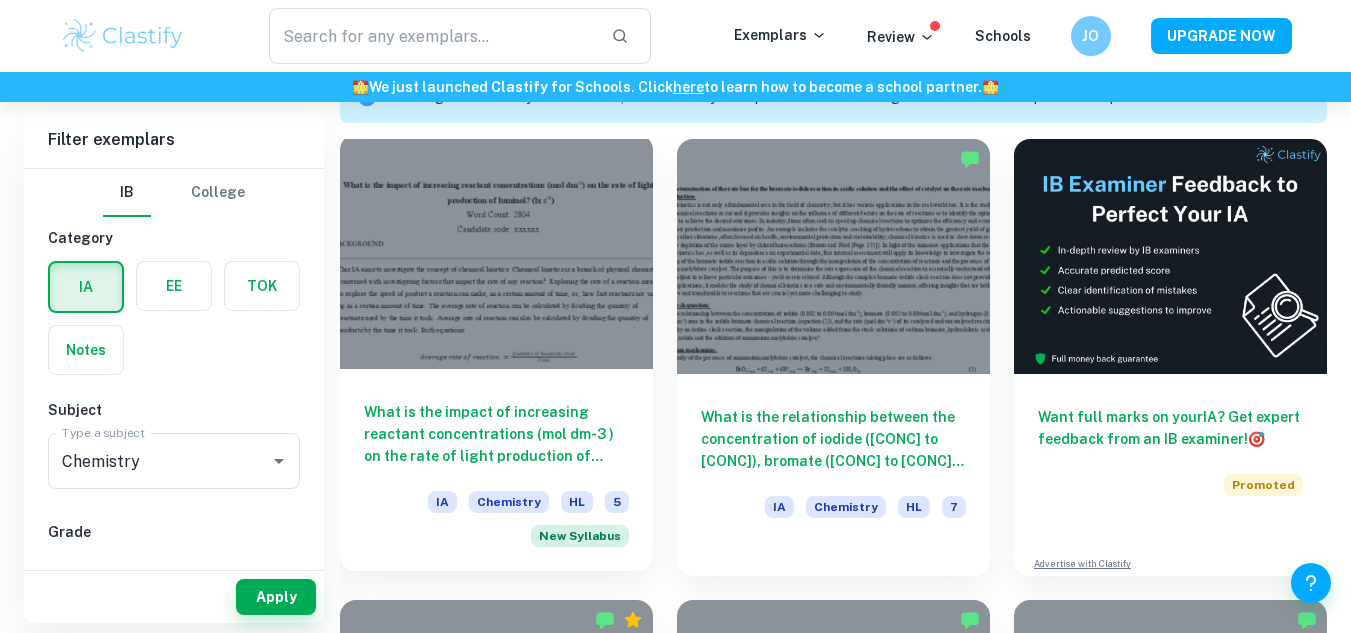 click on "What is the impact of increasing reactant concentrations (mol dm-3 ) on the rate of light production of luminol? (lx s -1 ) IA Chemistry HL 5 New Syllabus" at bounding box center (496, 470) 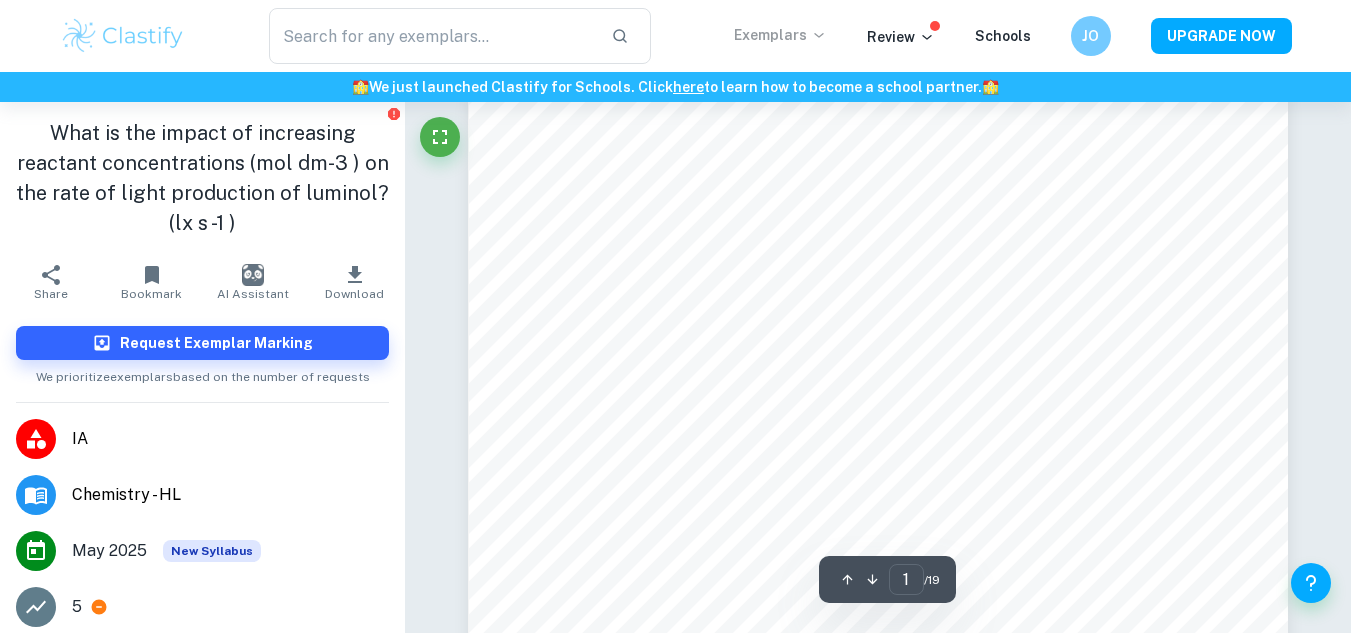 scroll, scrollTop: 40, scrollLeft: 0, axis: vertical 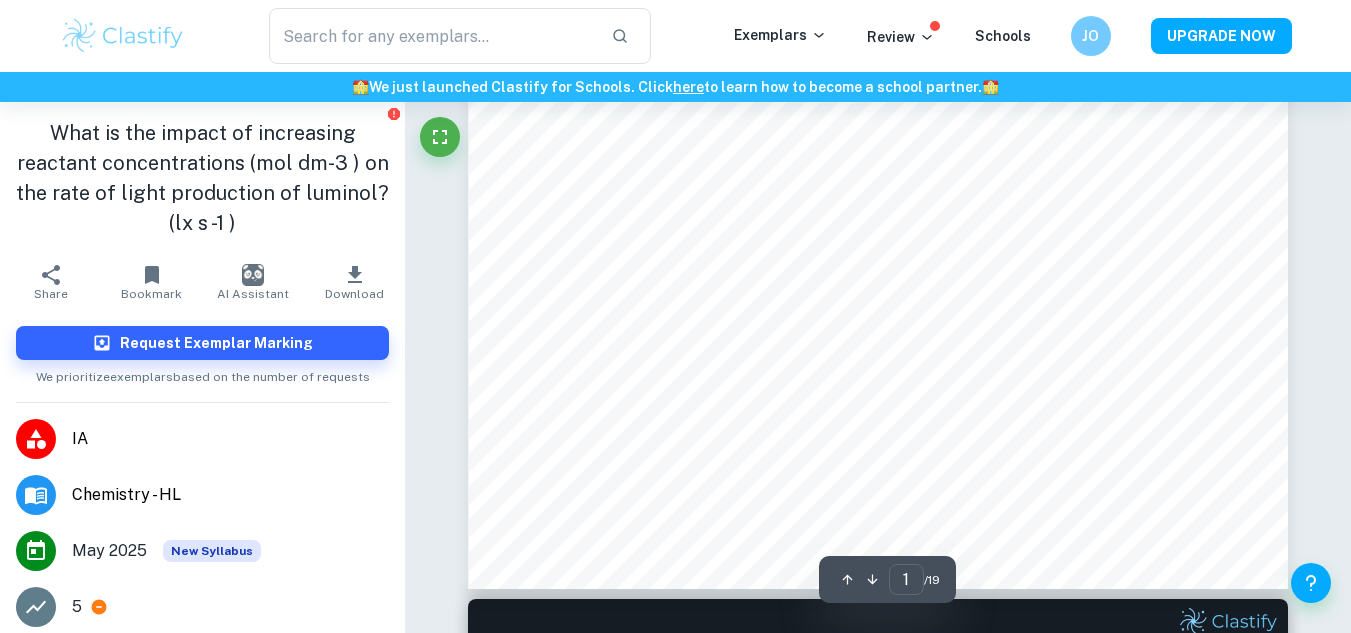 type on "2" 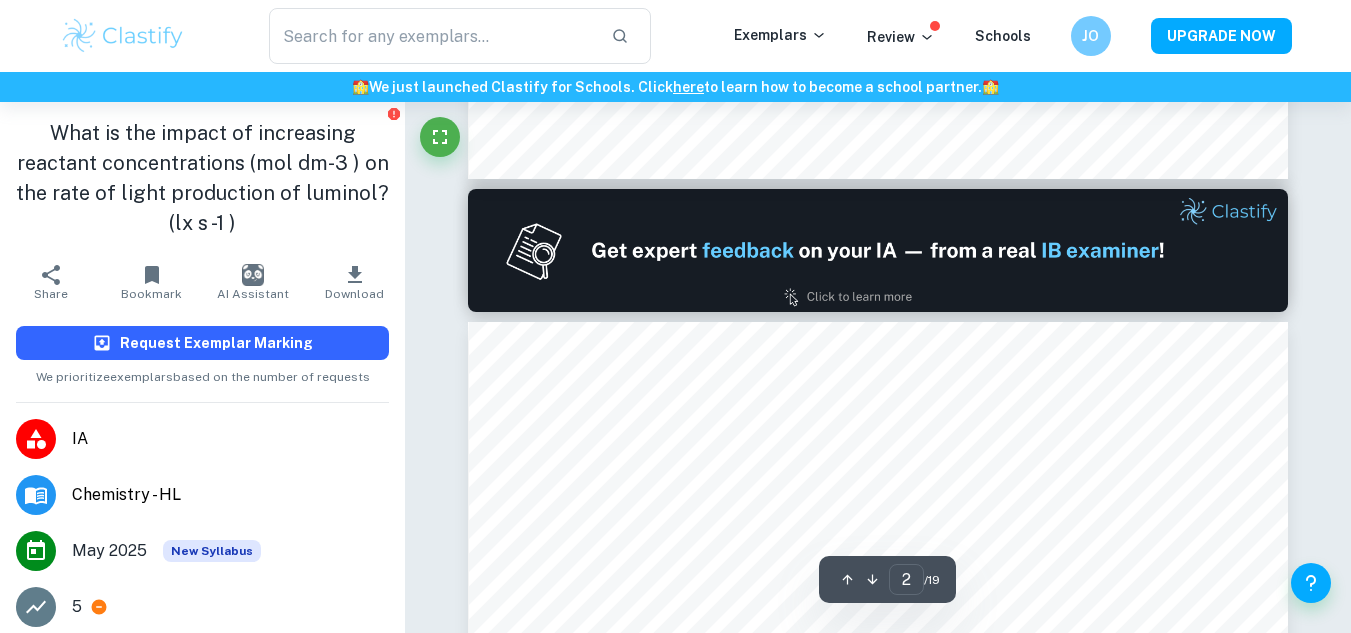 scroll, scrollTop: 1151, scrollLeft: 0, axis: vertical 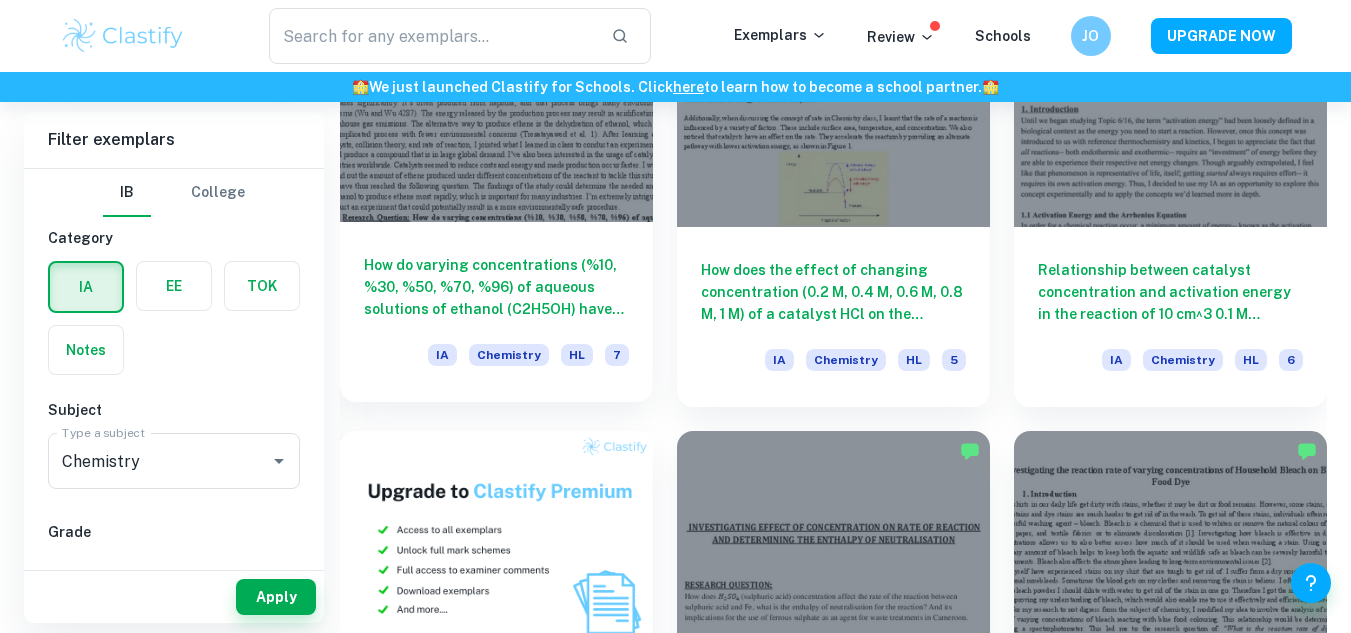 click on "How do varying concentrations (%10, %30, %50, %70, %96) of aqueous solutions of ethanol (C2H5OH) have an effect on the rate (kPa min-1  ) of reaction in the dehydration of ethanol, recording the amount of pressure (kPa) released by a gas pressure sensor (± 0.01 kPa) under the same time (min) periods, with catalyst titanium dioxide (TiO2)?" at bounding box center (496, 287) 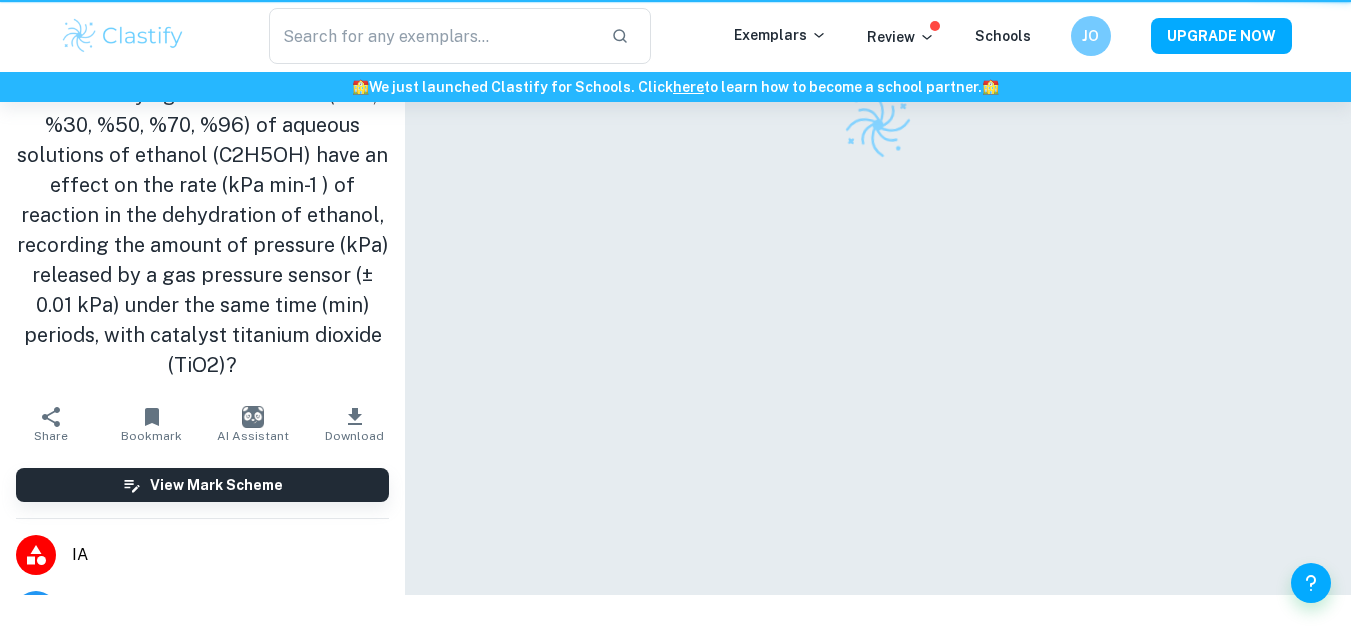 scroll, scrollTop: 0, scrollLeft: 0, axis: both 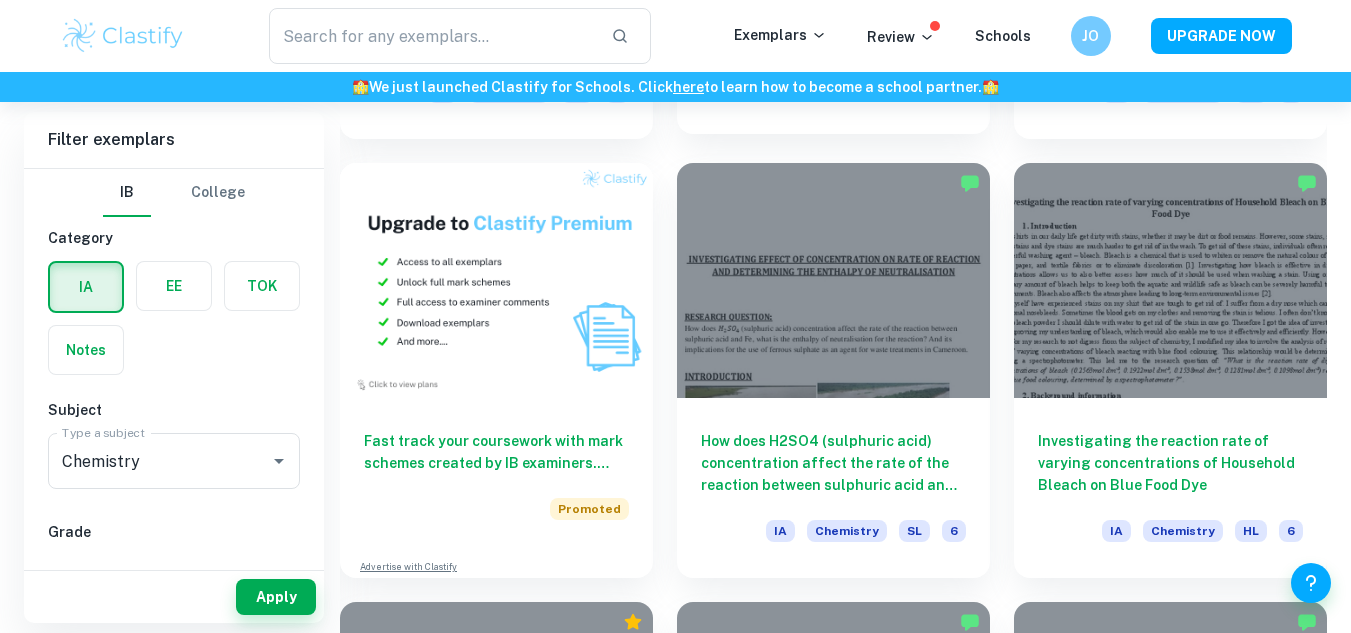 click at bounding box center (833, 280) 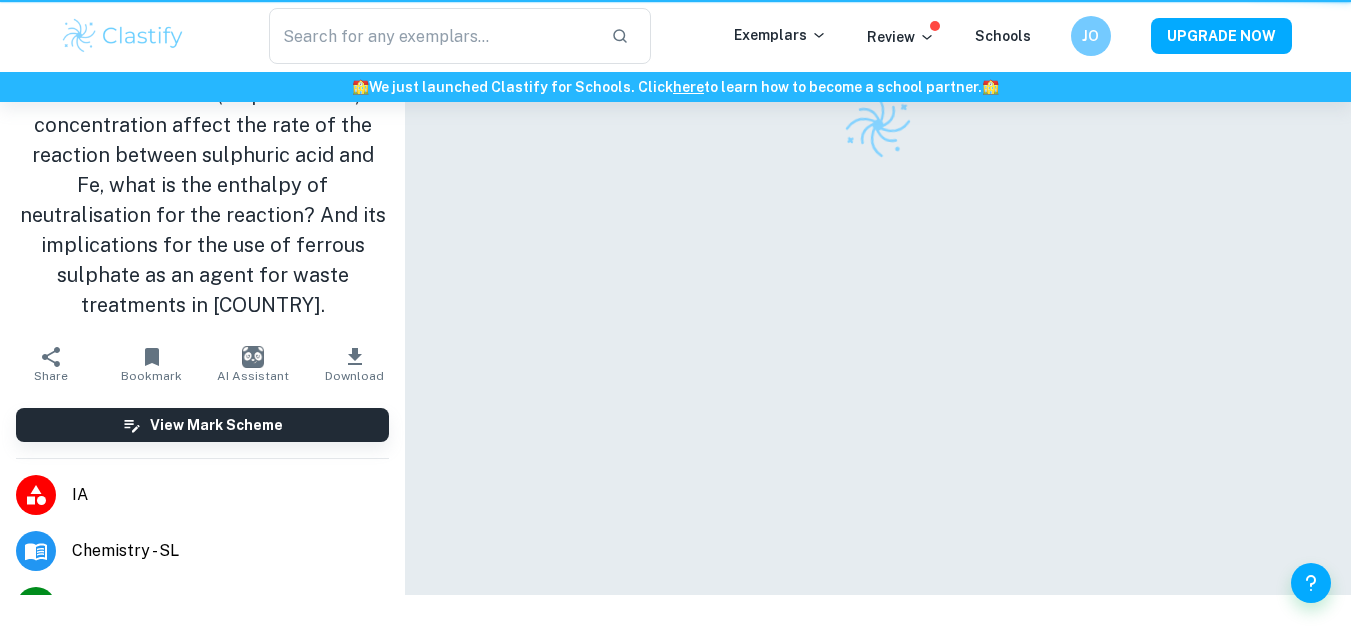 scroll, scrollTop: 1, scrollLeft: 0, axis: vertical 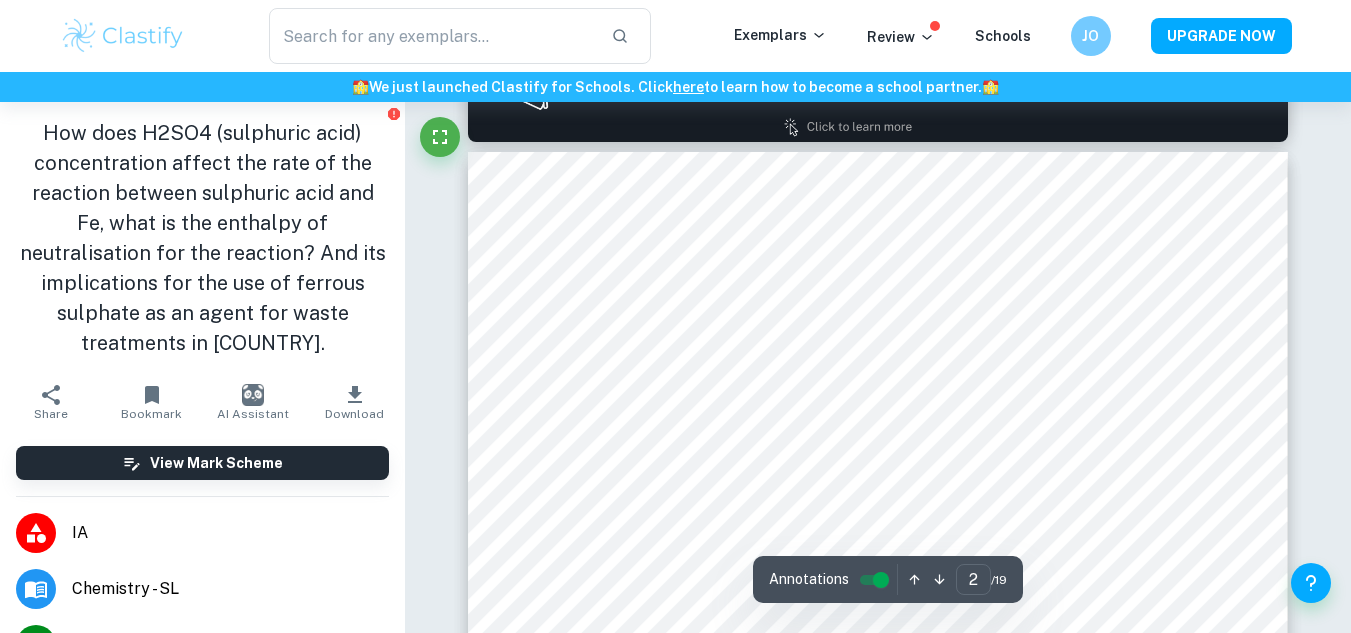 type on "1" 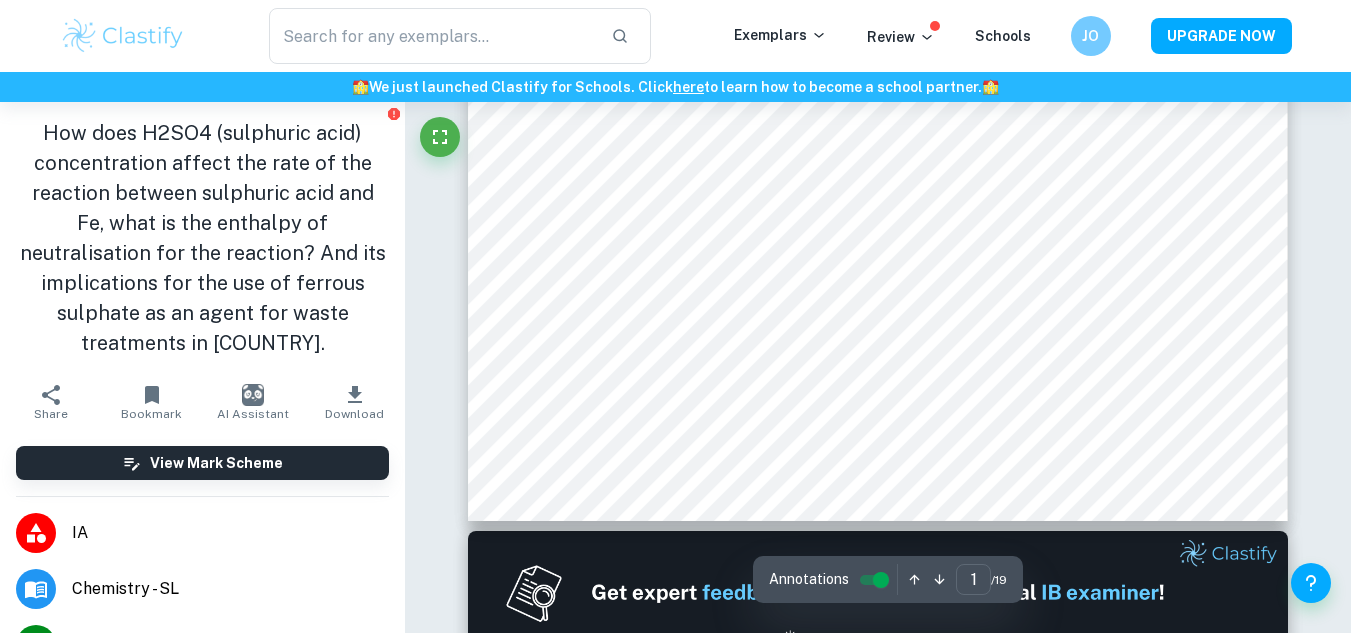 scroll, scrollTop: 760, scrollLeft: 0, axis: vertical 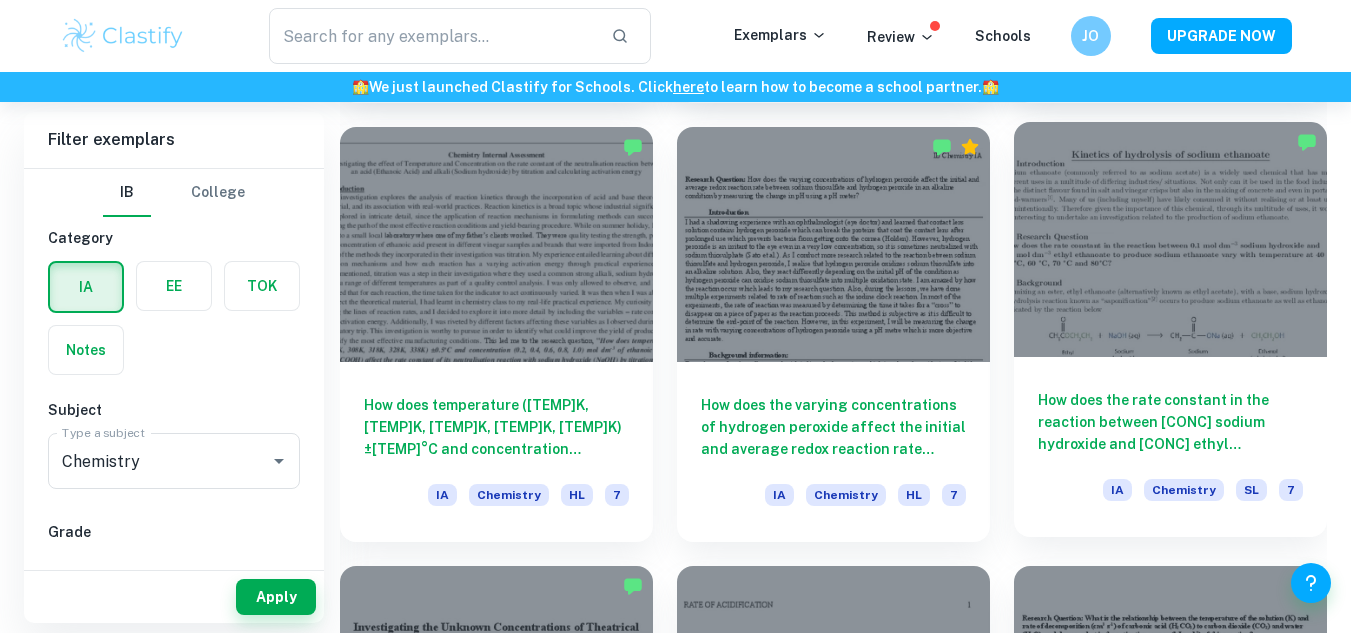 click on "How does the rate constant in the reaction between [CONC] sodium hydroxide and [CONC] ethyl ethanoate to produce sodium ethanoate vary with temperature at [TEMP] °C, [TEMP] °C, [TEMP] °C, [TEMP] °C, and [TEMP]°C?" at bounding box center (1170, 422) 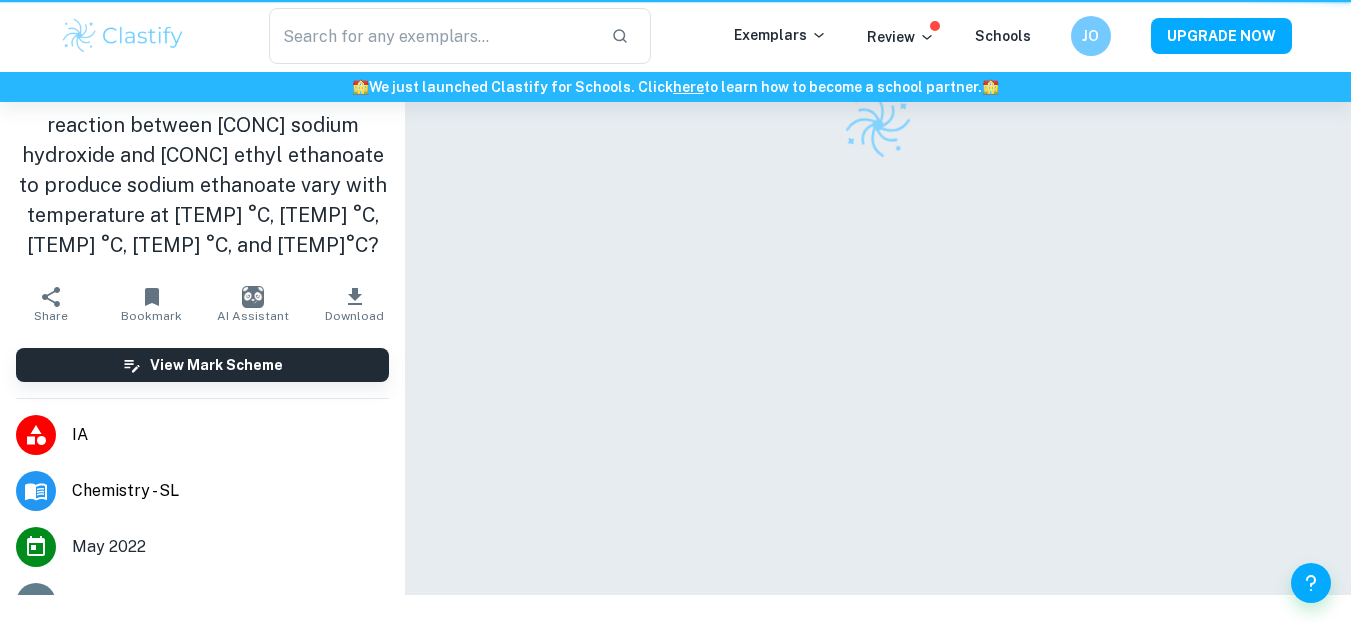 scroll, scrollTop: 0, scrollLeft: 0, axis: both 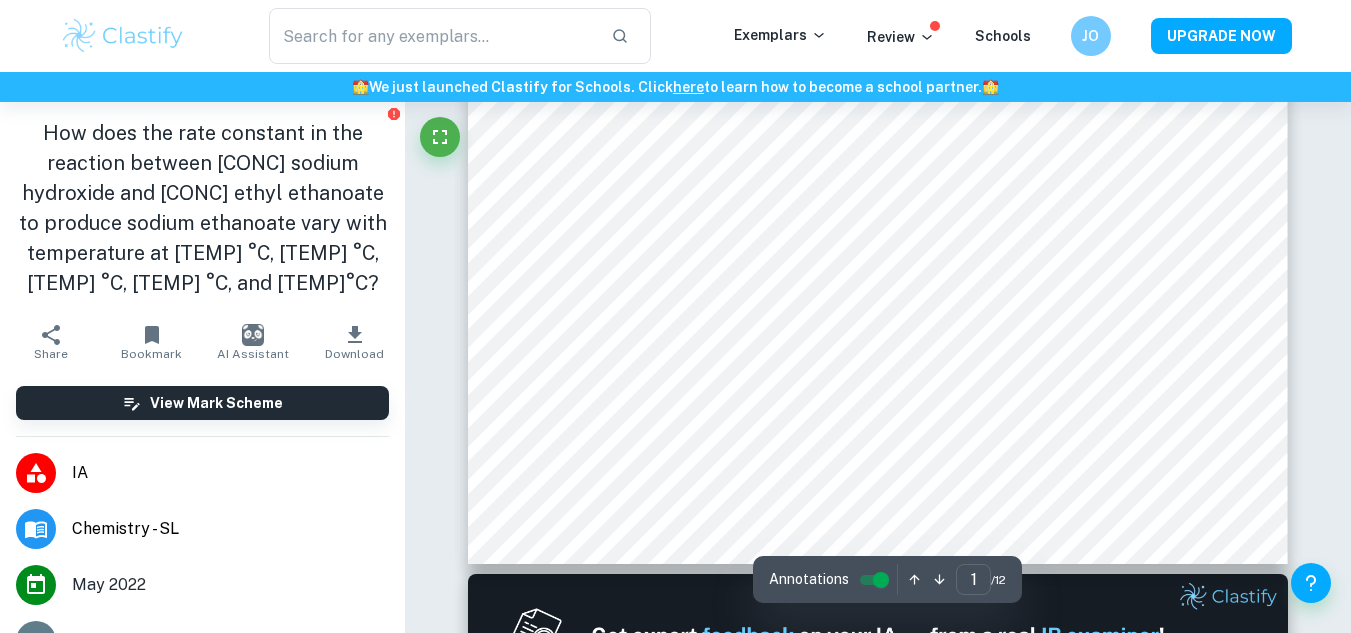 type on "2" 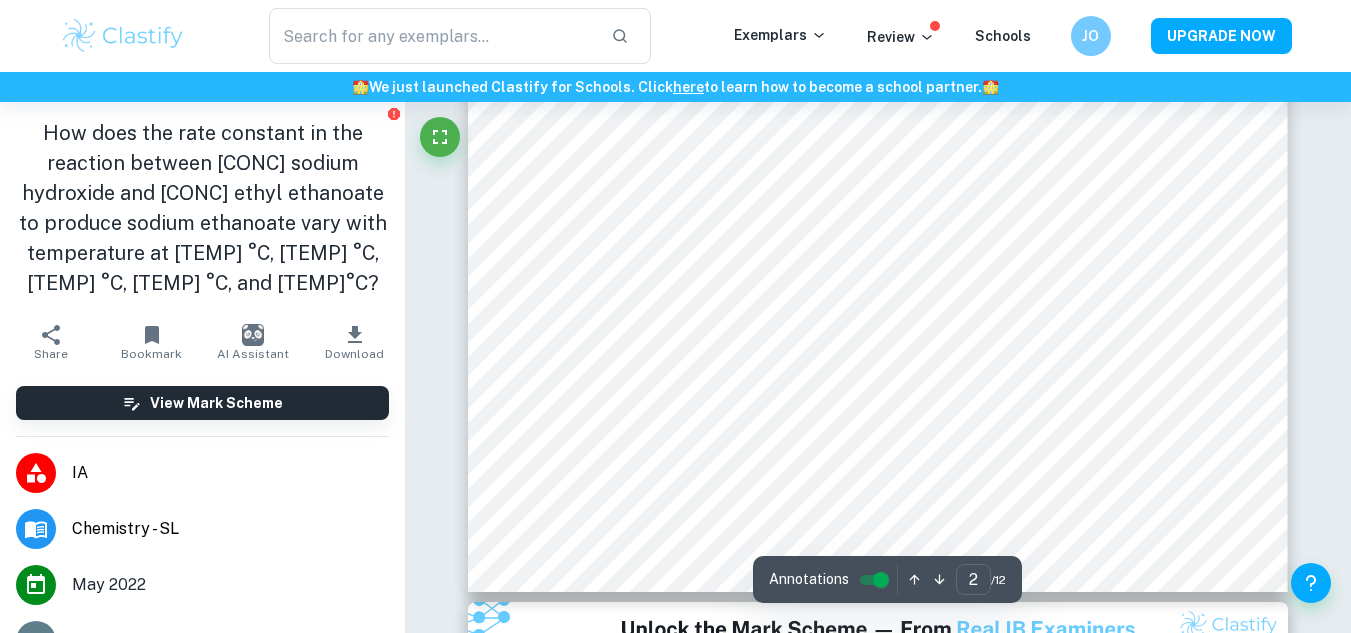 scroll, scrollTop: 1992, scrollLeft: 0, axis: vertical 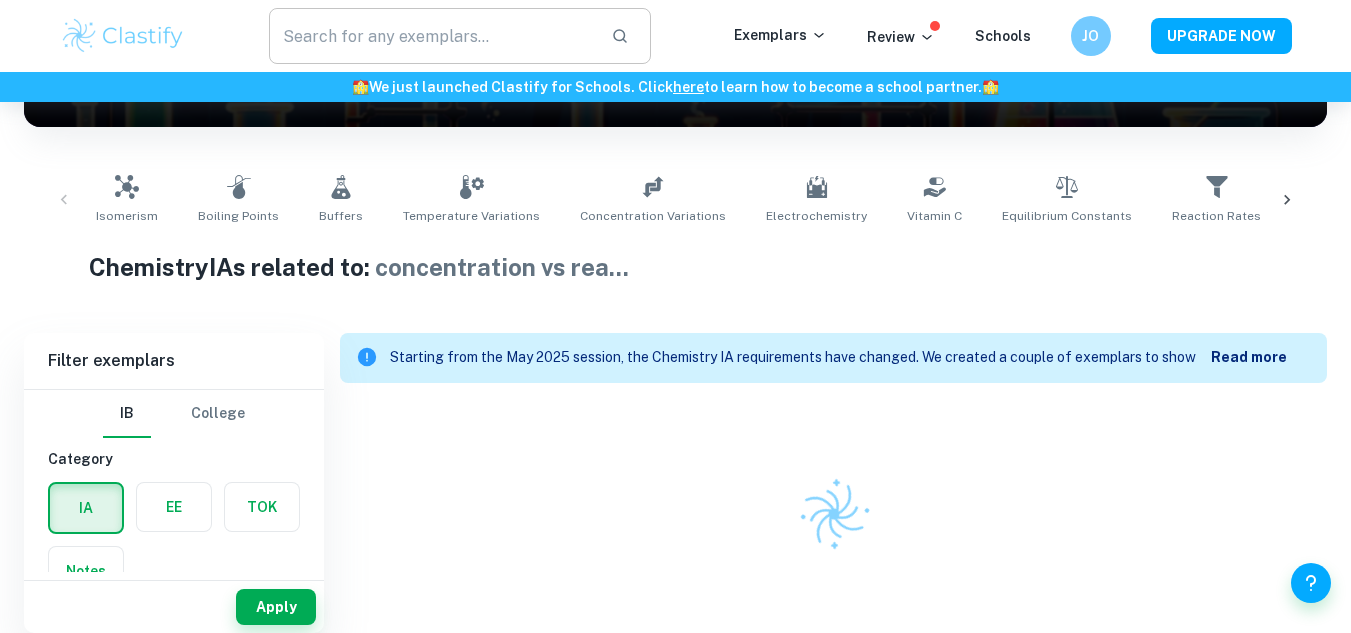 click at bounding box center [432, 36] 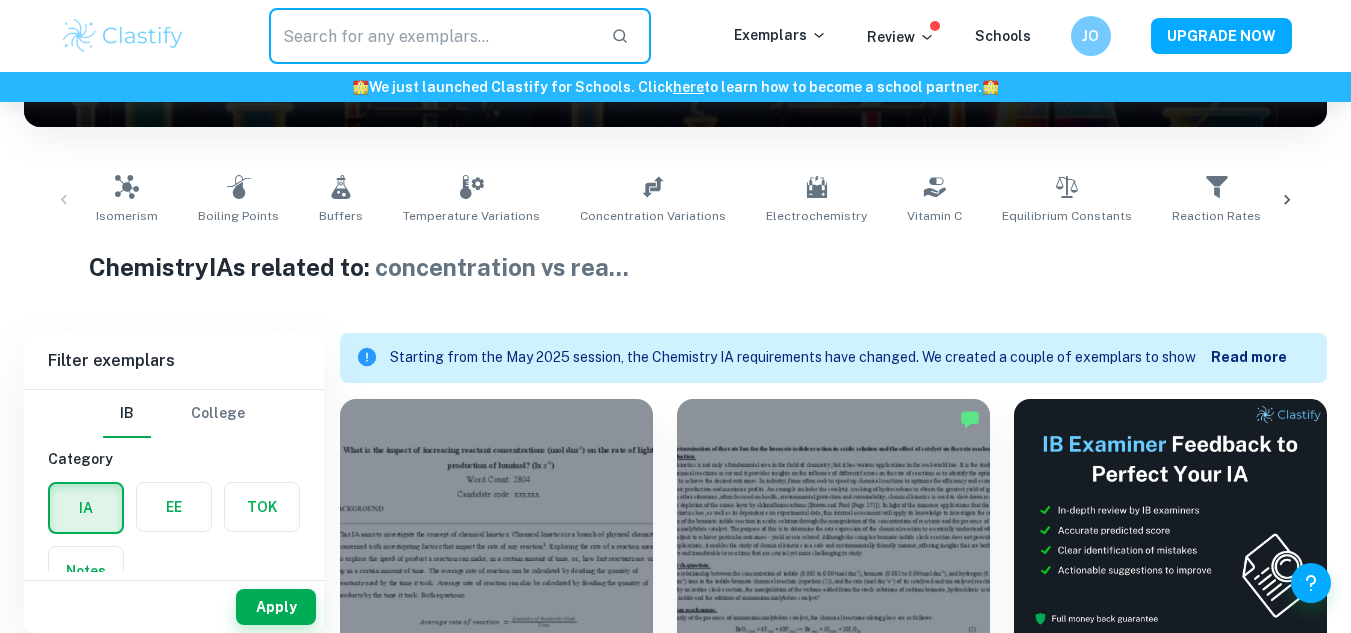 scroll, scrollTop: 0, scrollLeft: 0, axis: both 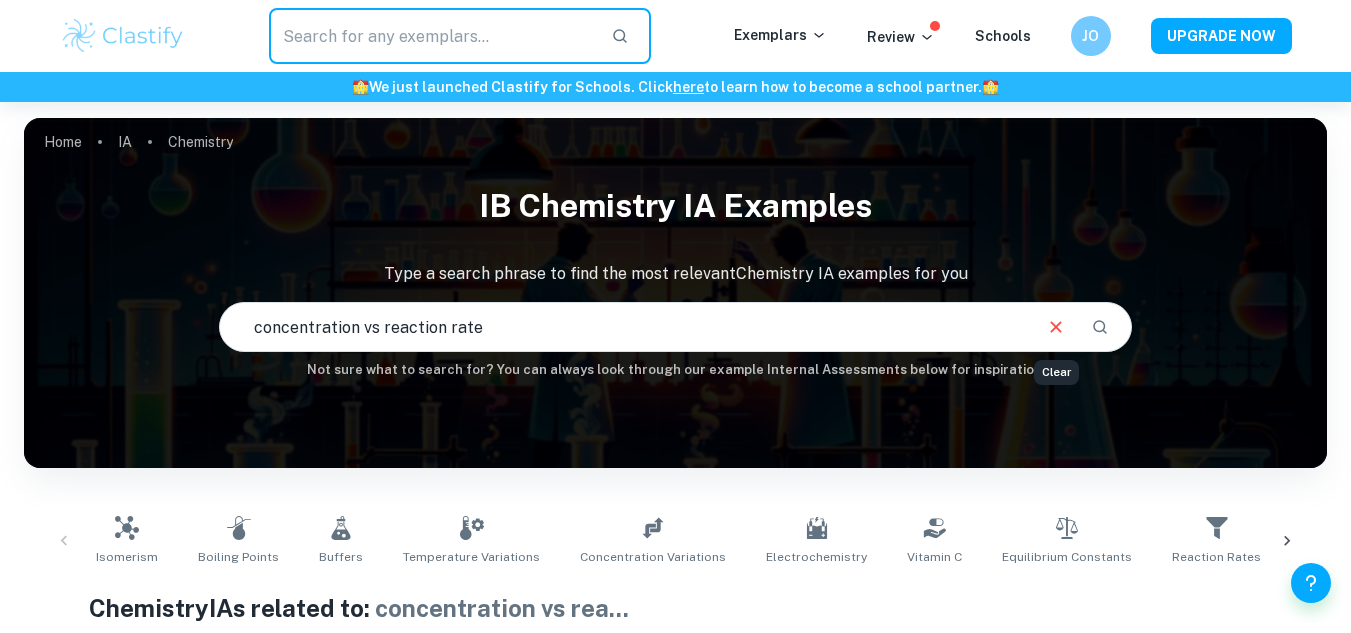 click 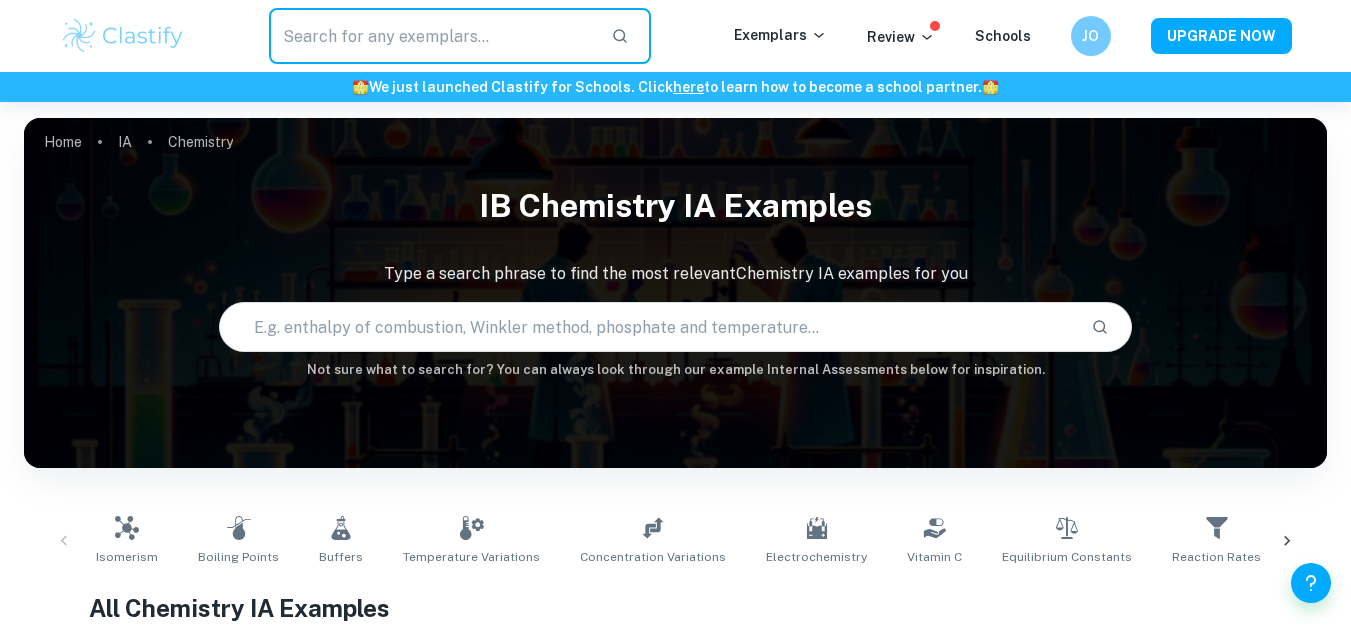 click at bounding box center (432, 36) 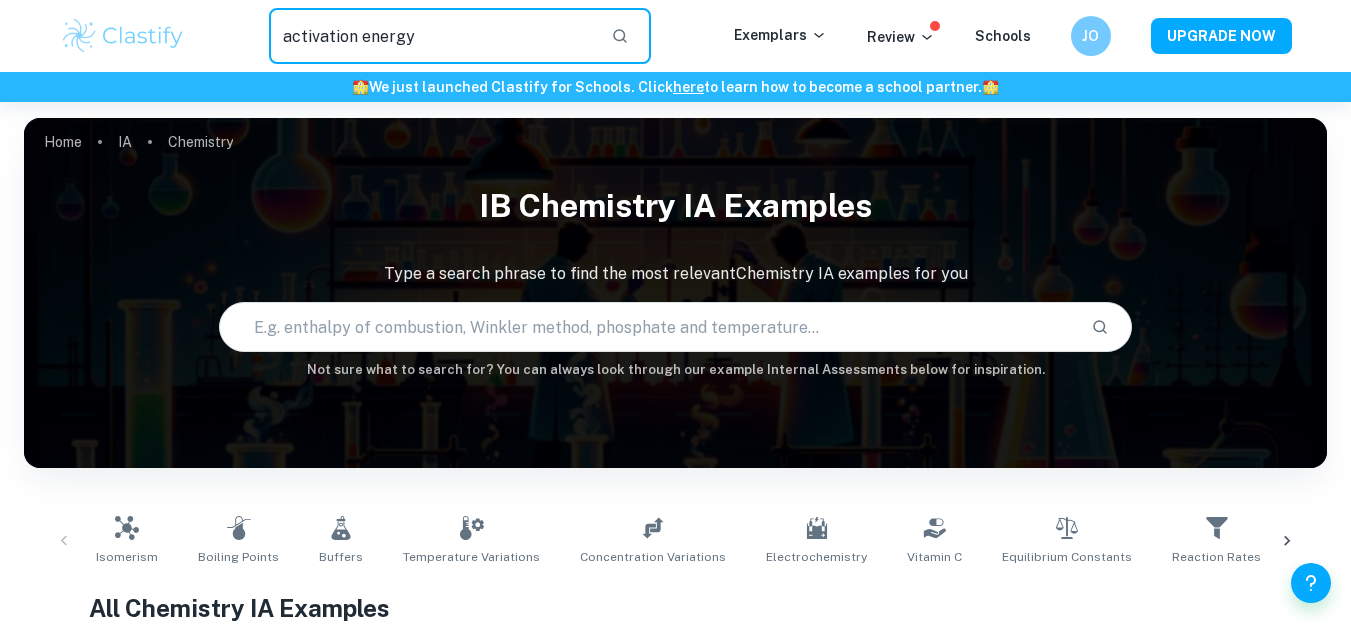type on "activation energy" 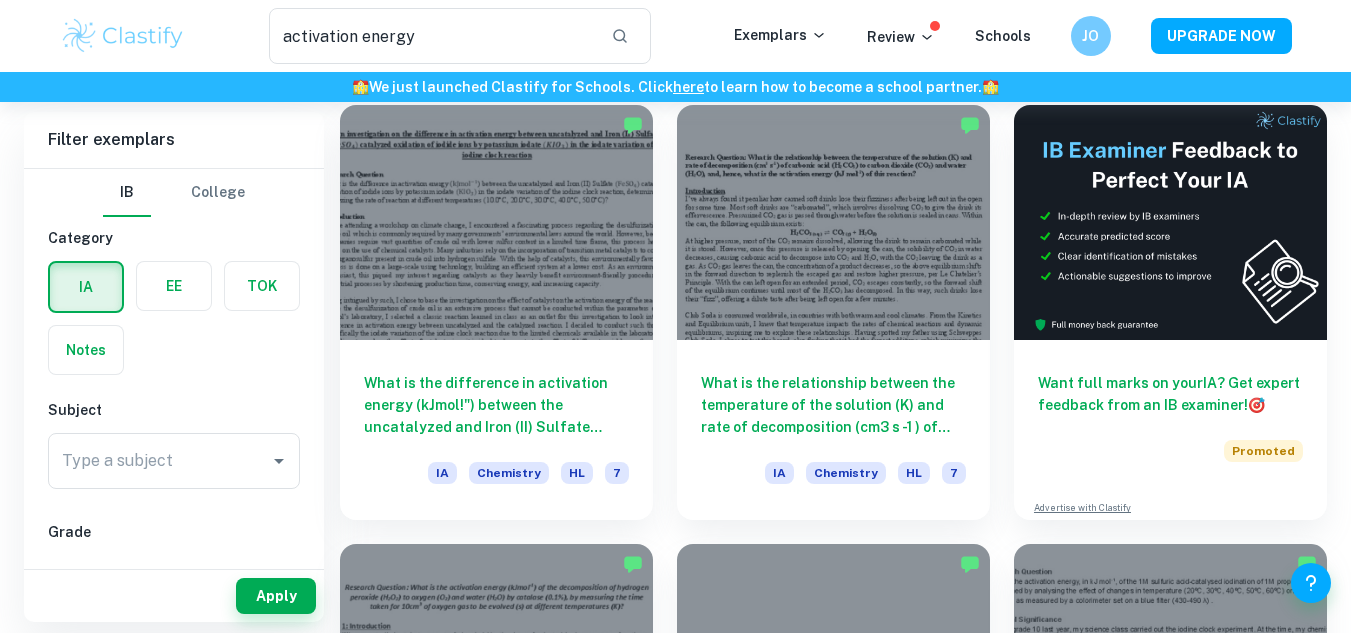 scroll, scrollTop: 114, scrollLeft: 0, axis: vertical 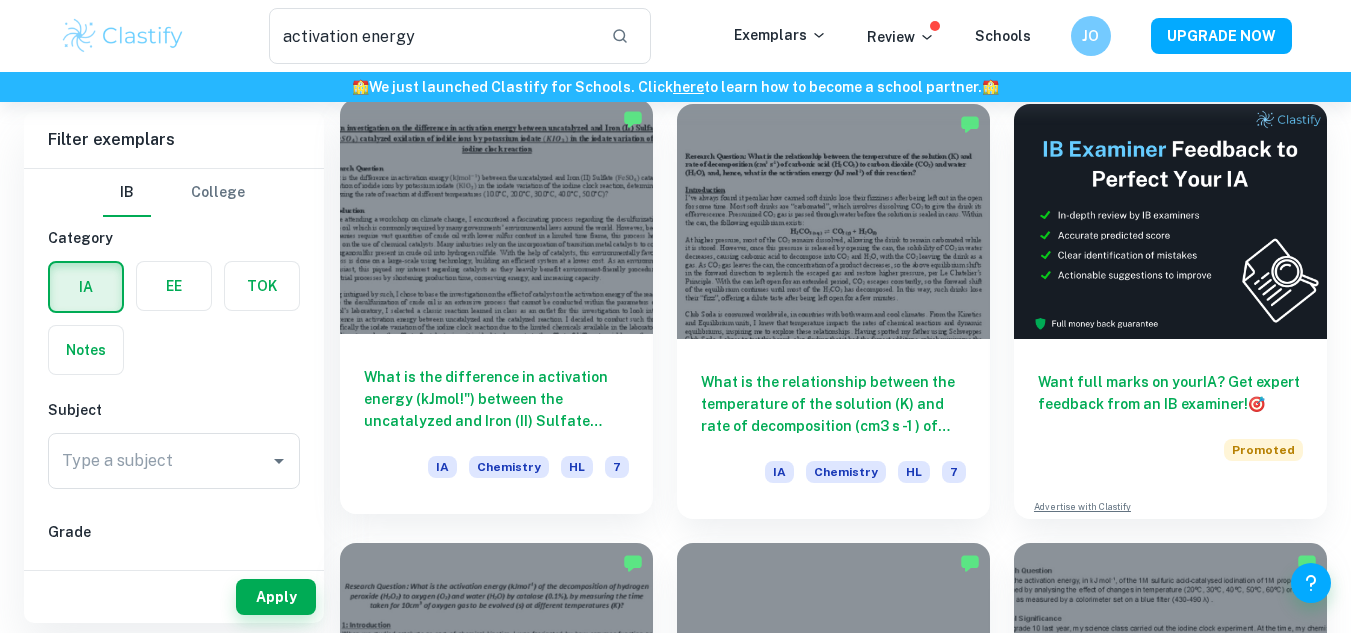 click on "What is the difference in activation energy (kJmol!") between the uncatalyzed and Iron (II) Sulfate (FeSO#) catalyzed
oxidation of iodide ions by potassium iodate (KIO$) in the iodate variation of the iodine clock reaction, determined by
analyzing the rate of reaction at different temperatures ([TEMP]°C, [TEMP]°C, [TEMP]°C, [TEMP]°C, [TEMP]°C)?n IA Chemistry HL 7" at bounding box center (496, 424) 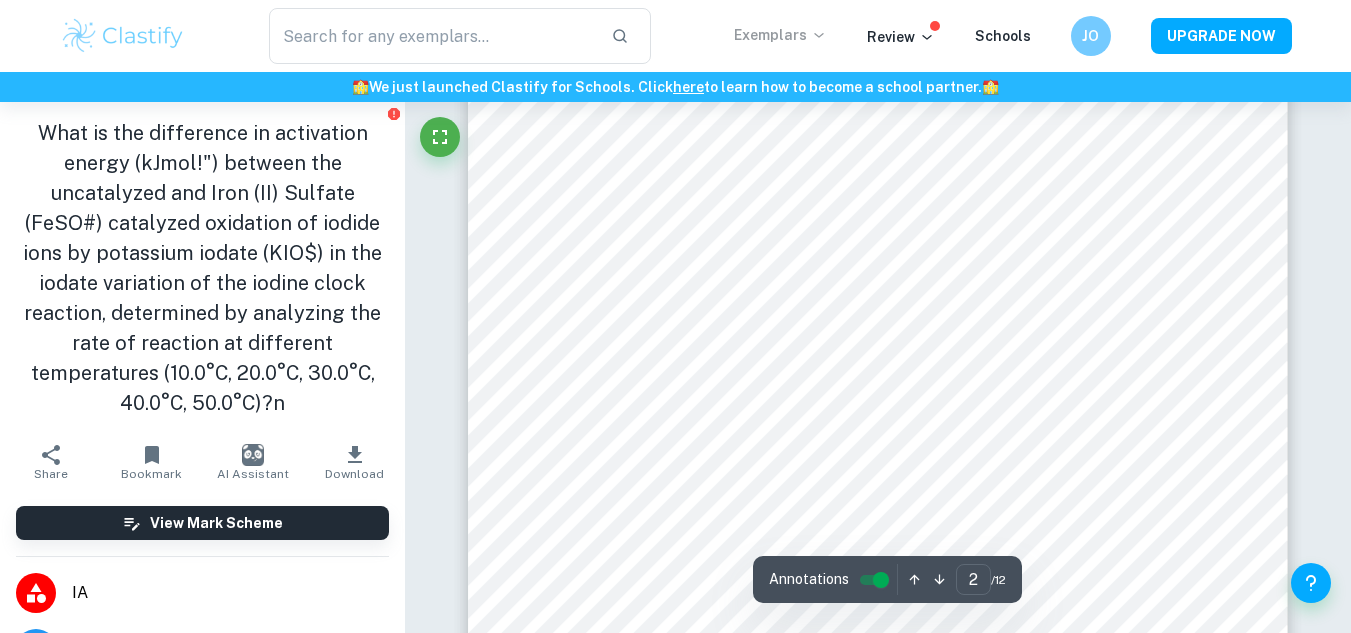 scroll, scrollTop: 1577, scrollLeft: 0, axis: vertical 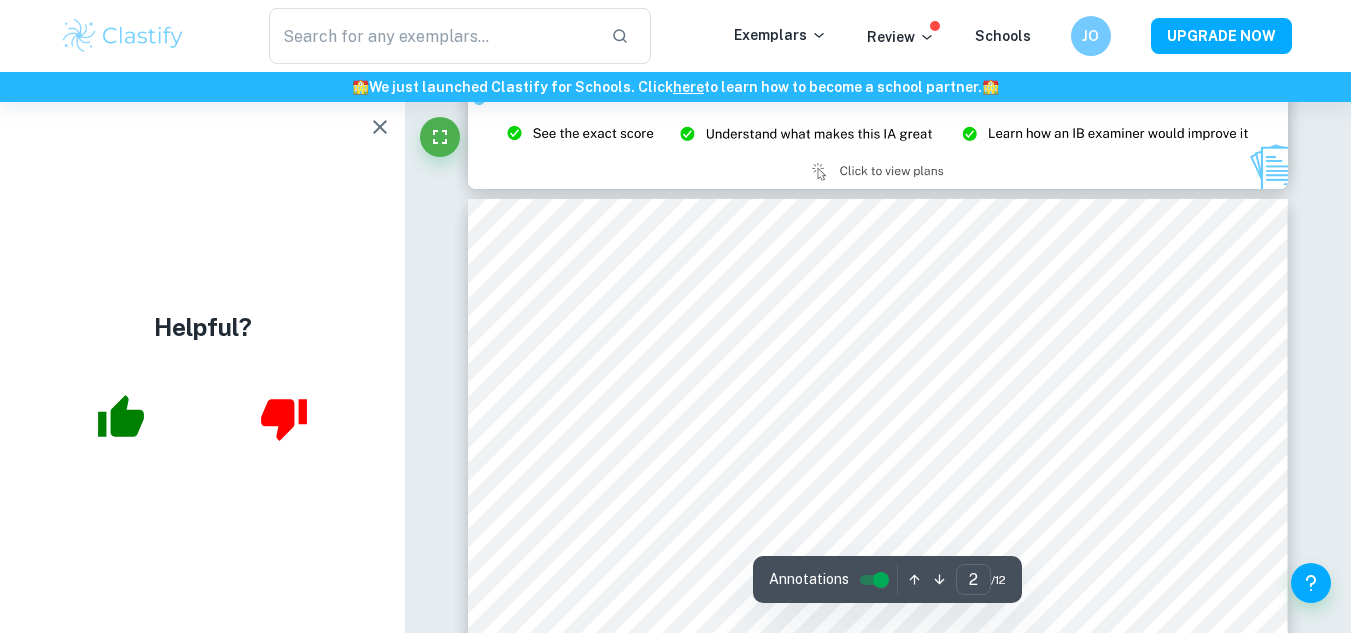 type on "3" 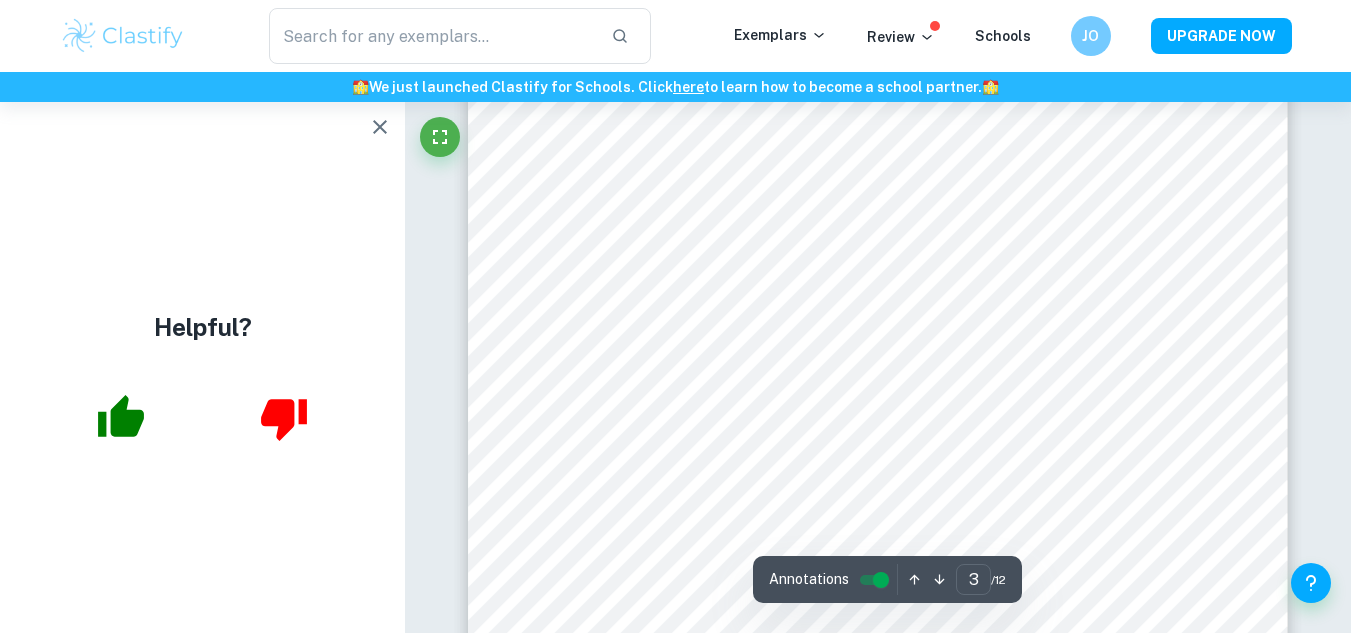 scroll, scrollTop: 2702, scrollLeft: 0, axis: vertical 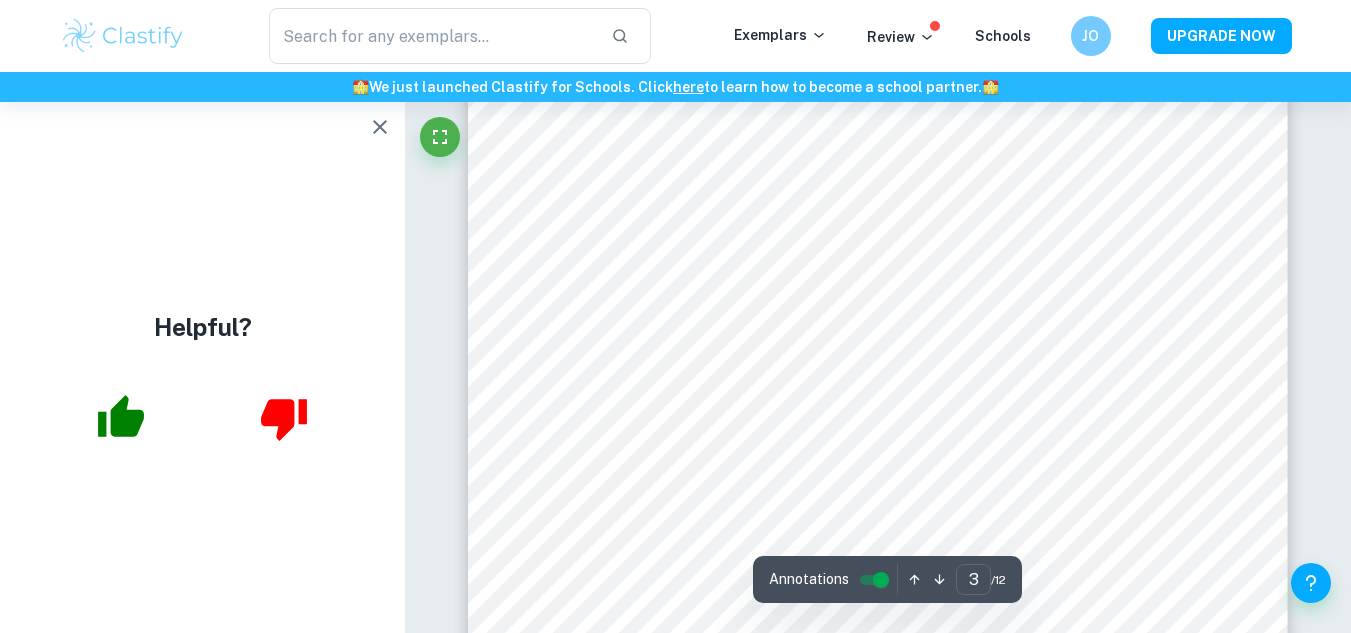 type on "activation energy" 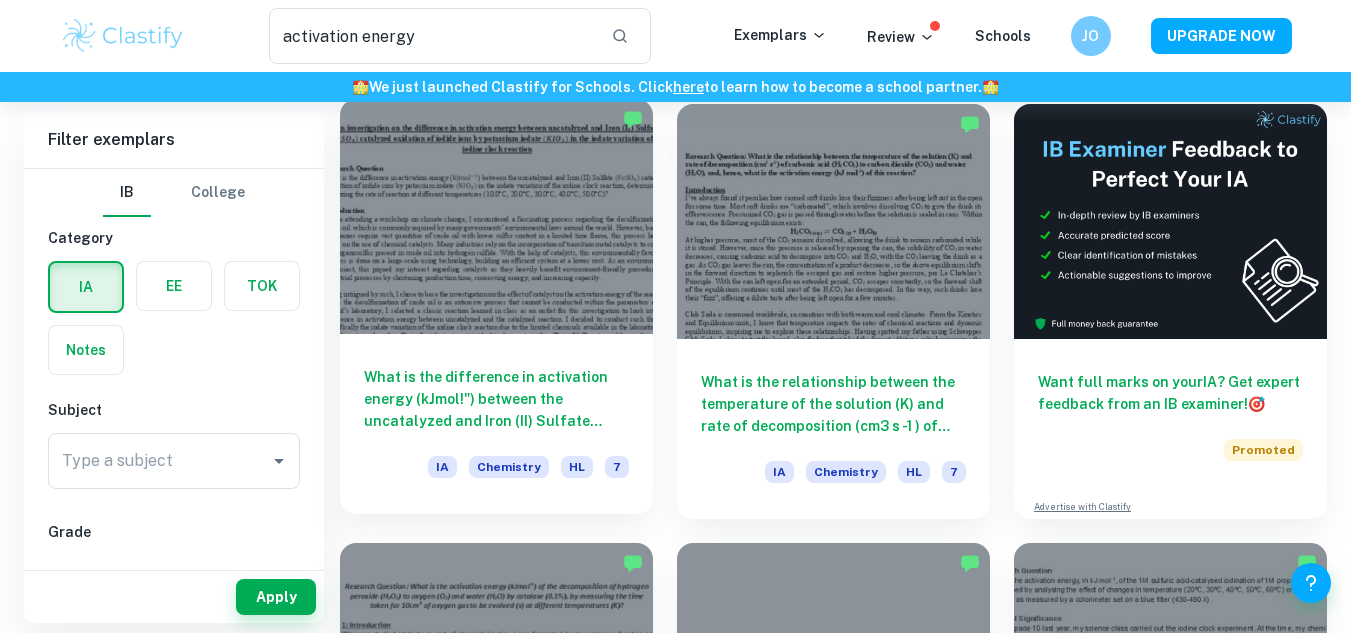 scroll, scrollTop: 0, scrollLeft: 0, axis: both 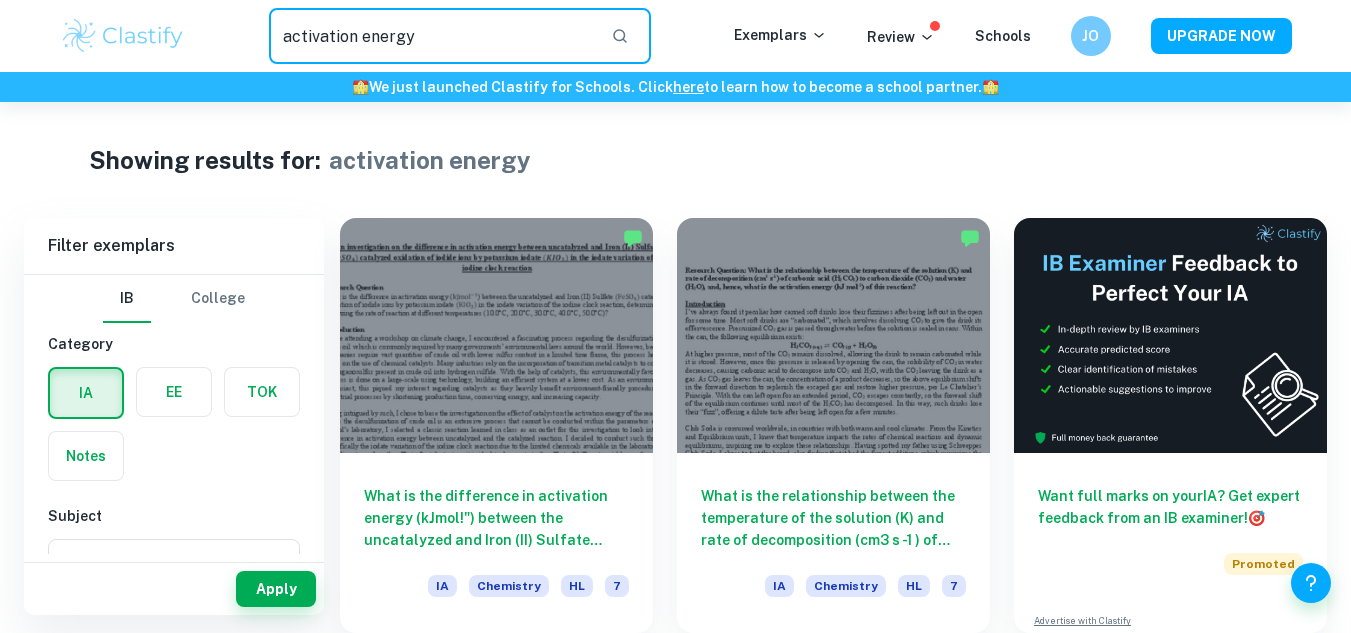 click on "activation energy" at bounding box center (432, 36) 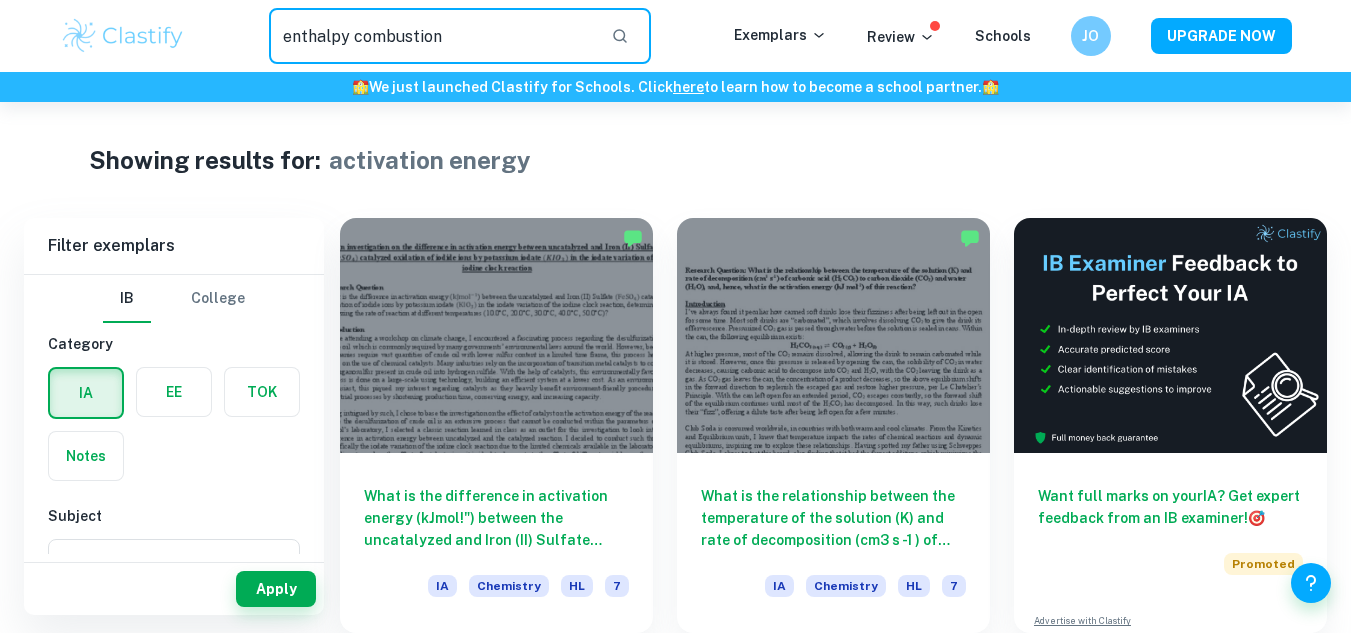 drag, startPoint x: 601, startPoint y: 35, endPoint x: 294, endPoint y: 61, distance: 308.099 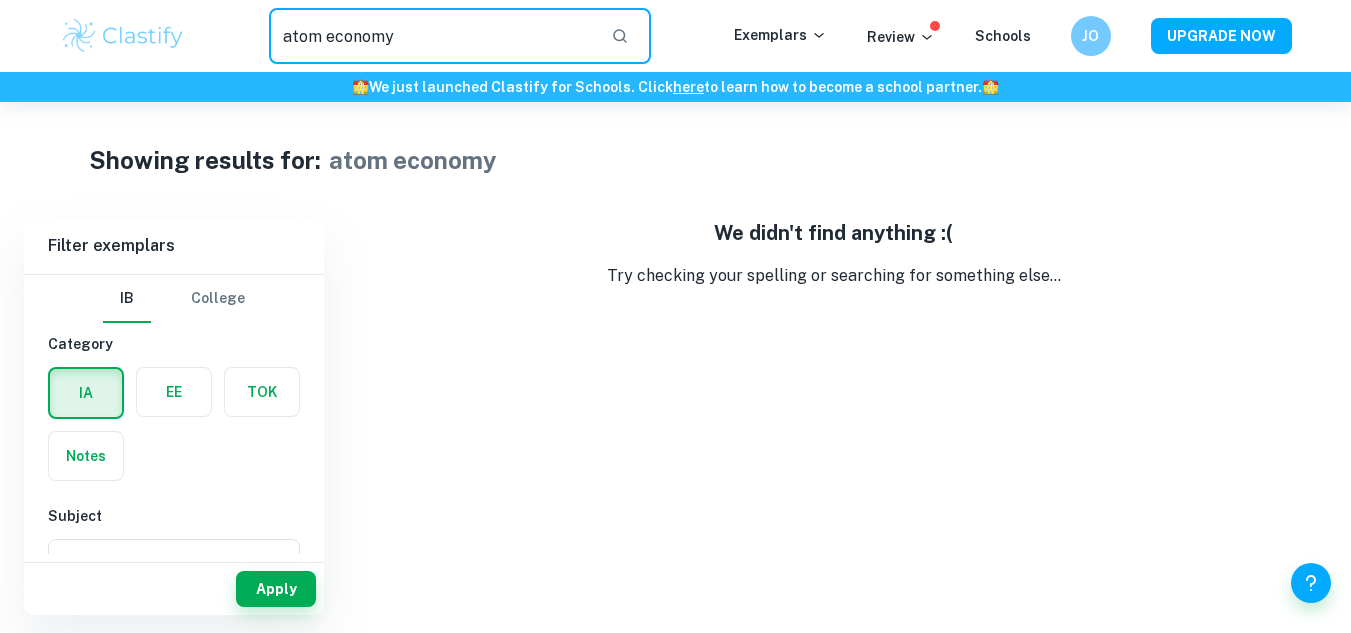 drag, startPoint x: 437, startPoint y: 41, endPoint x: 139, endPoint y: 40, distance: 298.00168 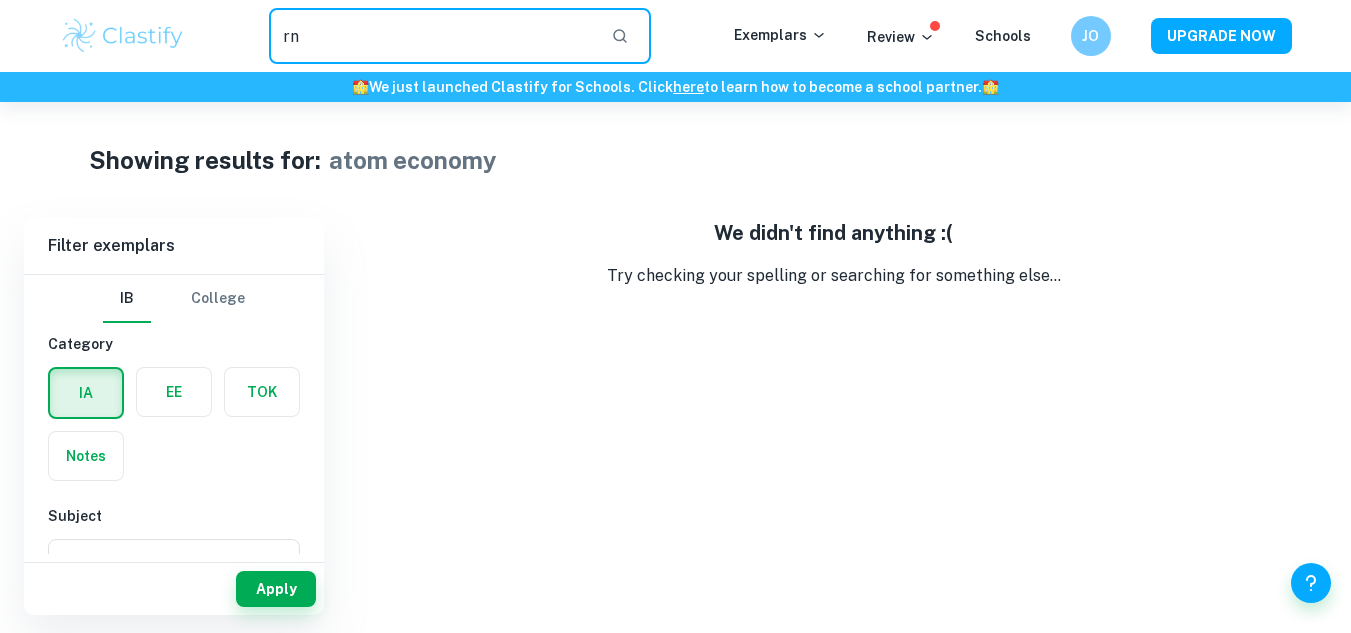 type on "r" 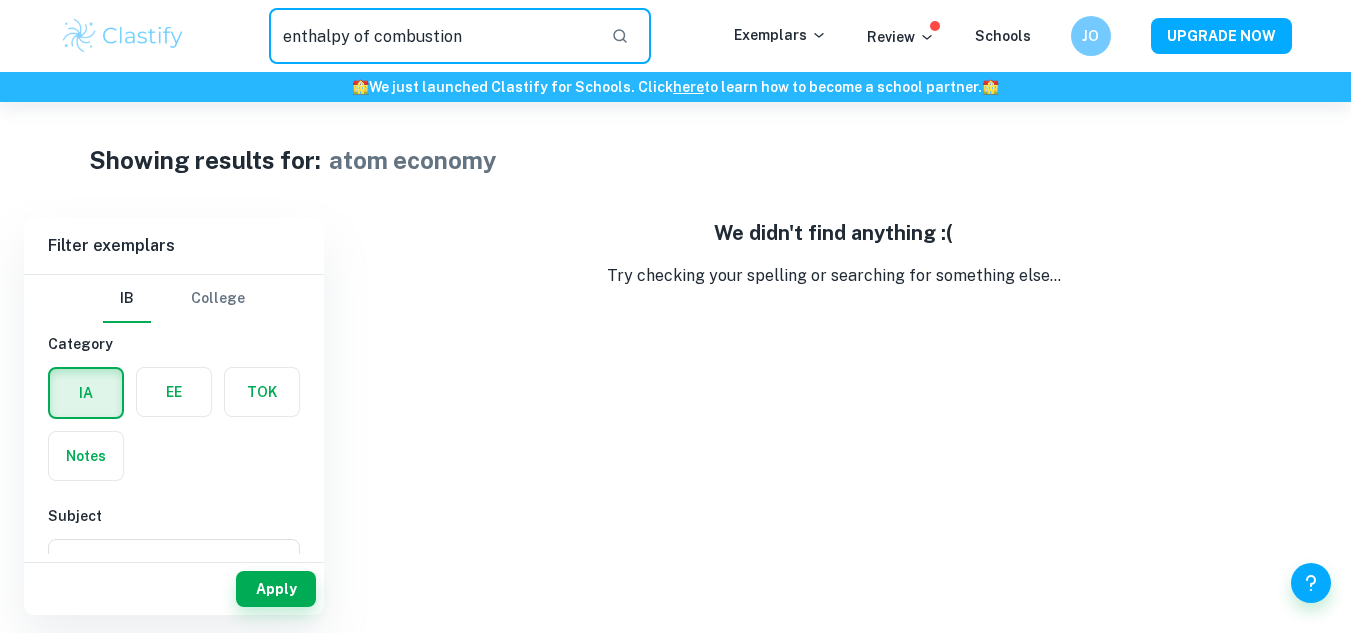type on "enthalpy of combustion" 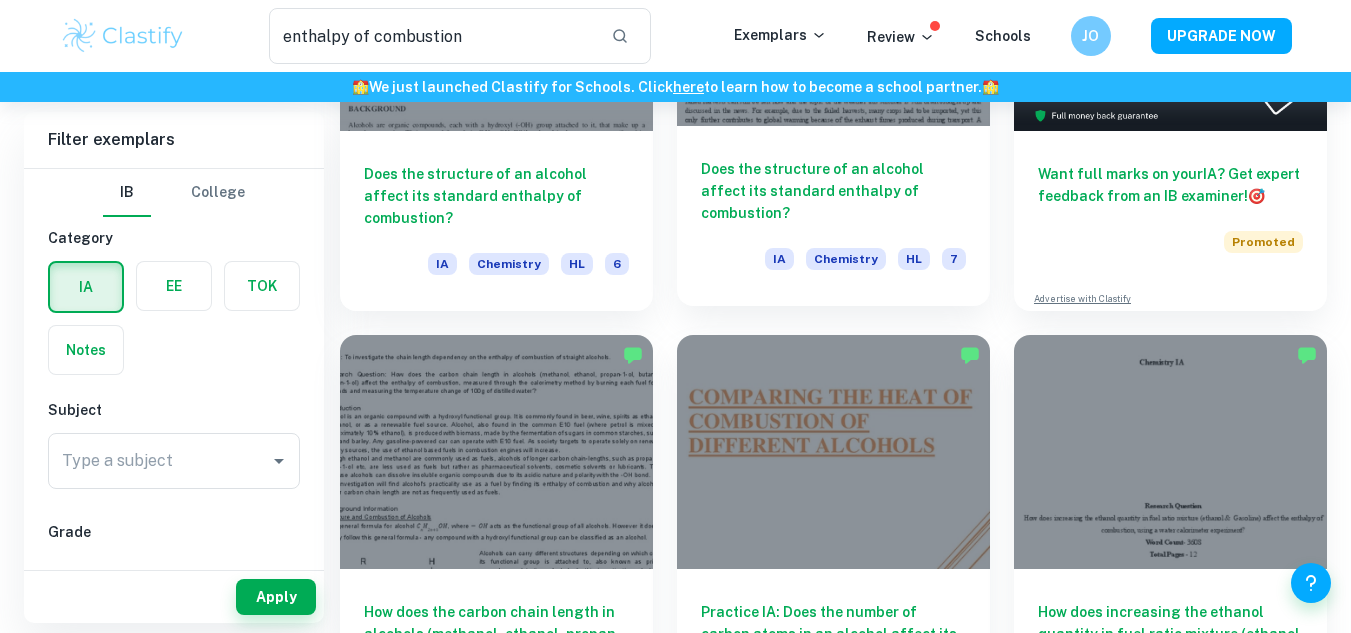 scroll, scrollTop: 119, scrollLeft: 0, axis: vertical 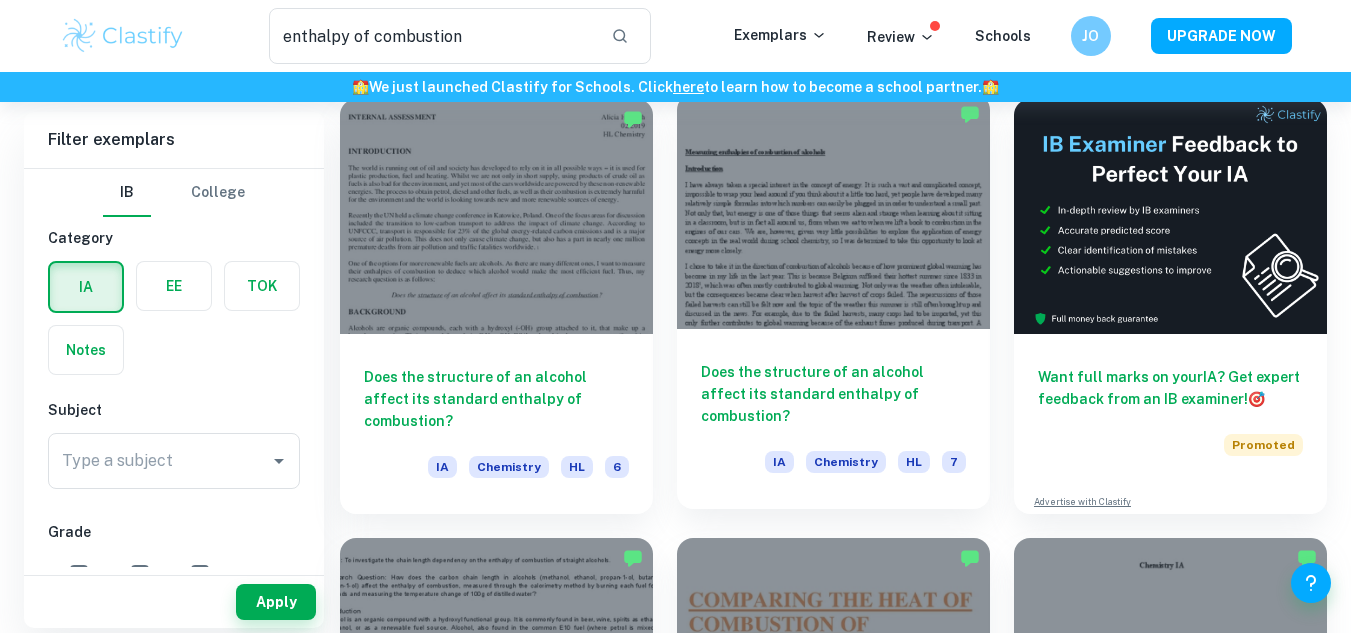 click on "Does the structure of an alcohol affect its standard enthalpy of combustion? IA Chemistry HL 7" at bounding box center (833, 419) 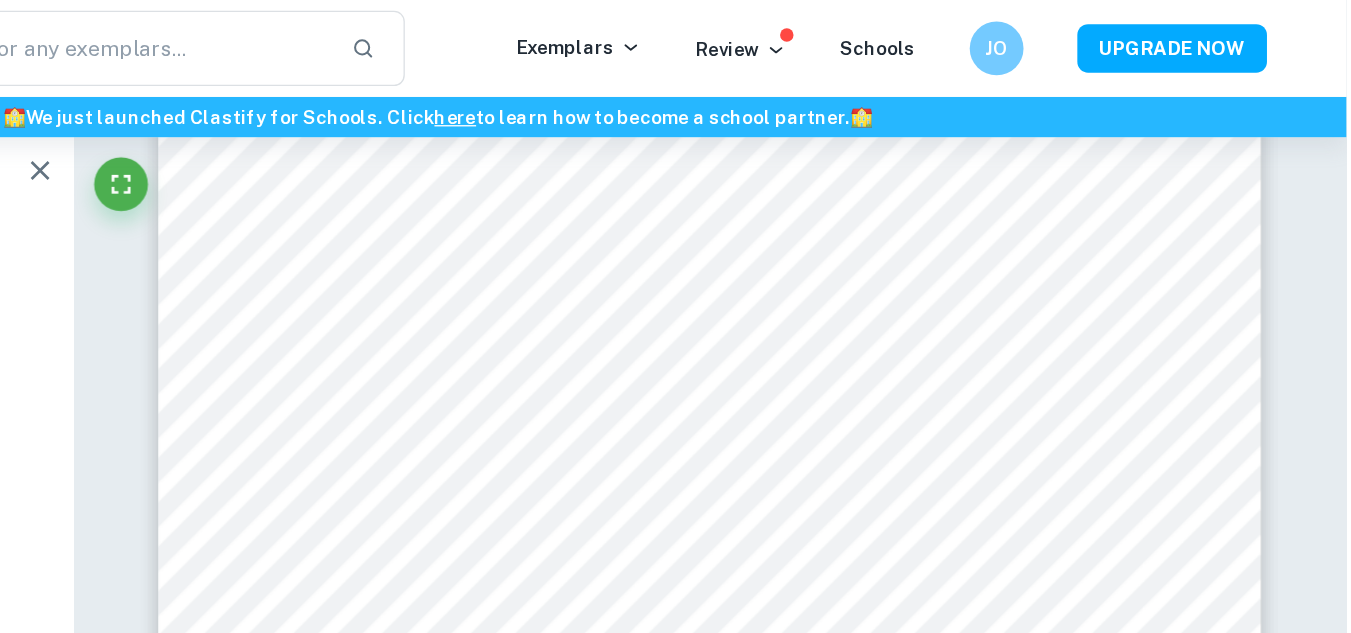 scroll, scrollTop: 13336, scrollLeft: 0, axis: vertical 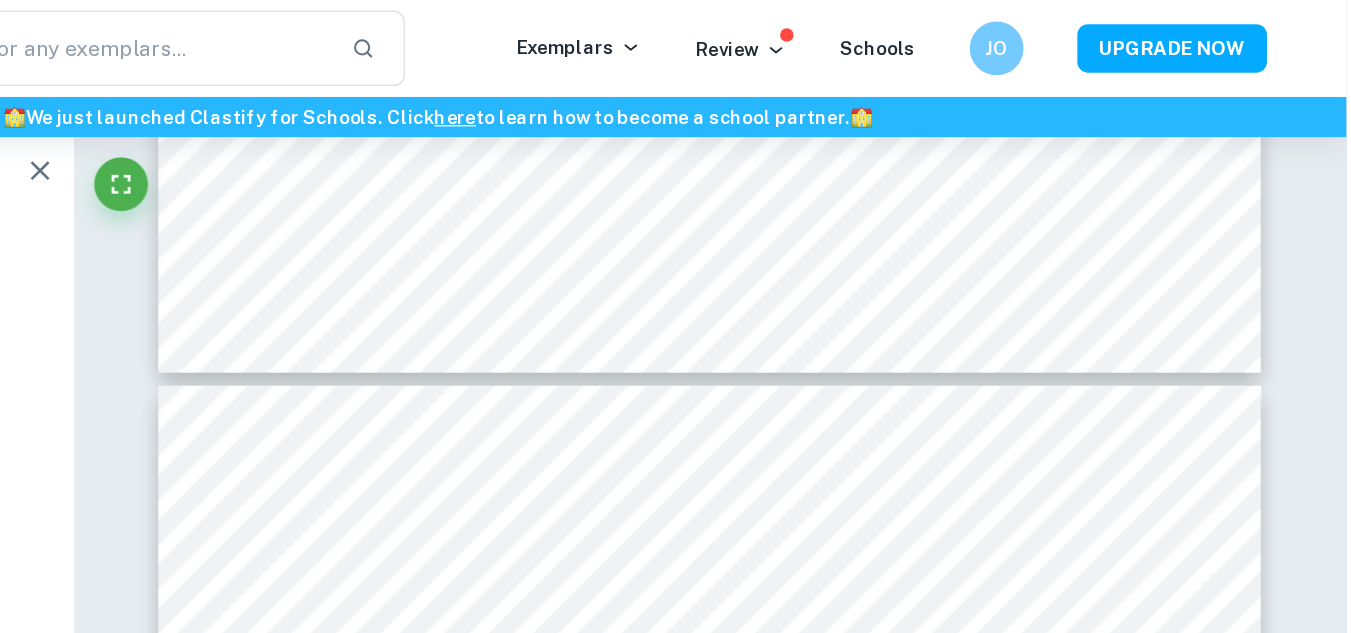 type on "11" 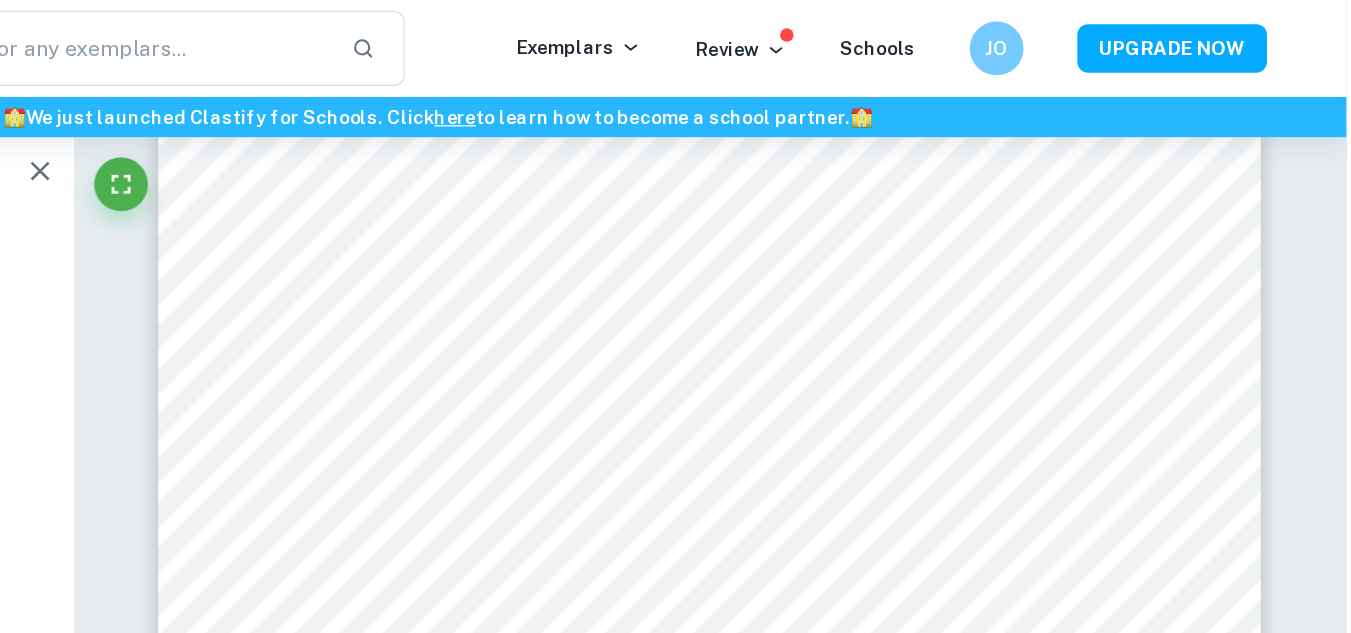 scroll, scrollTop: 12719, scrollLeft: 0, axis: vertical 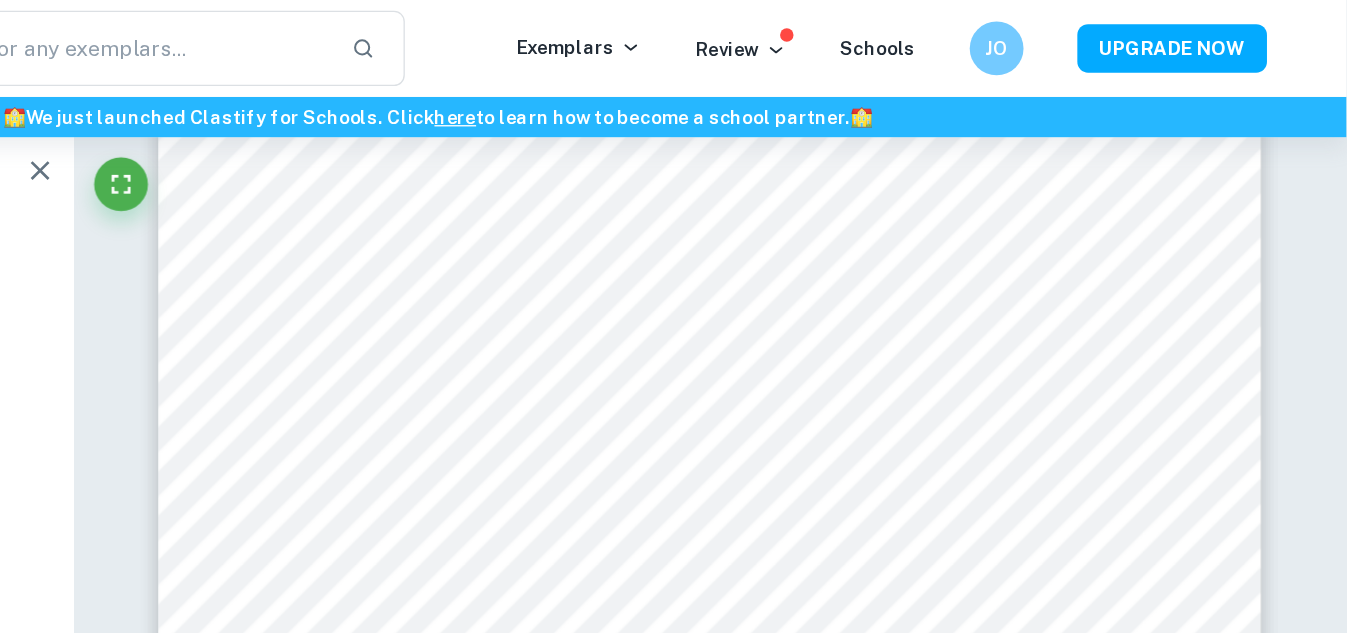 type on "enthalpy of combustion" 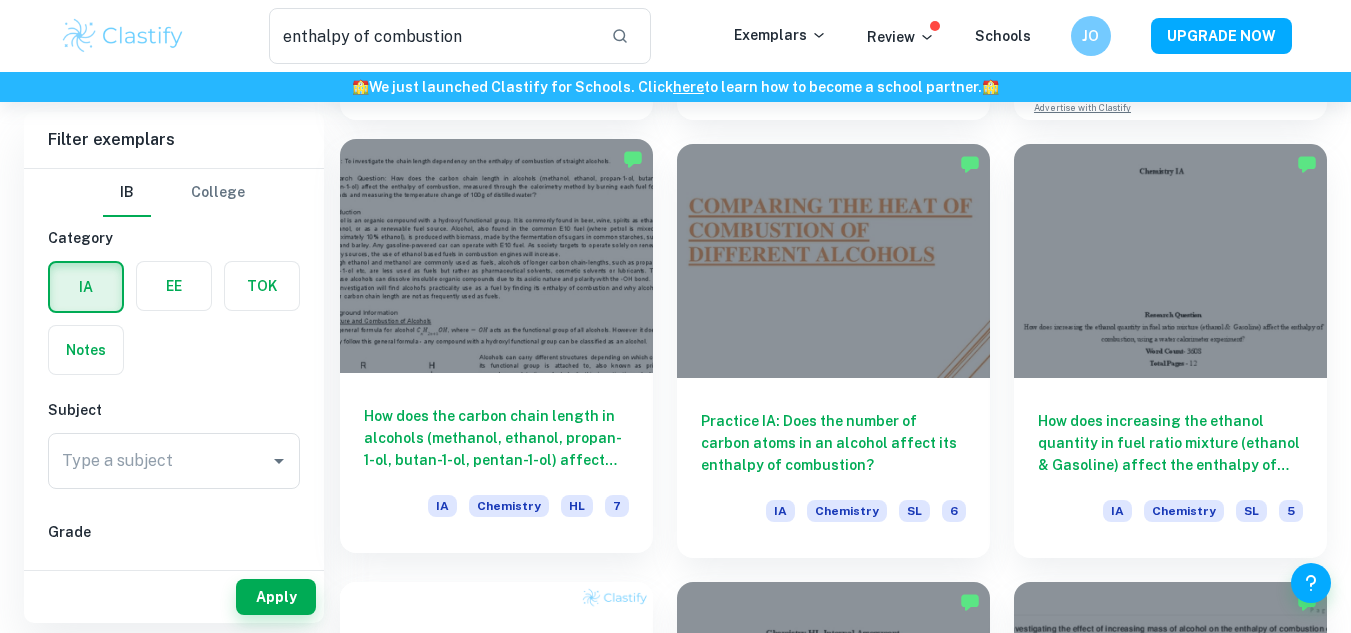 scroll, scrollTop: 514, scrollLeft: 0, axis: vertical 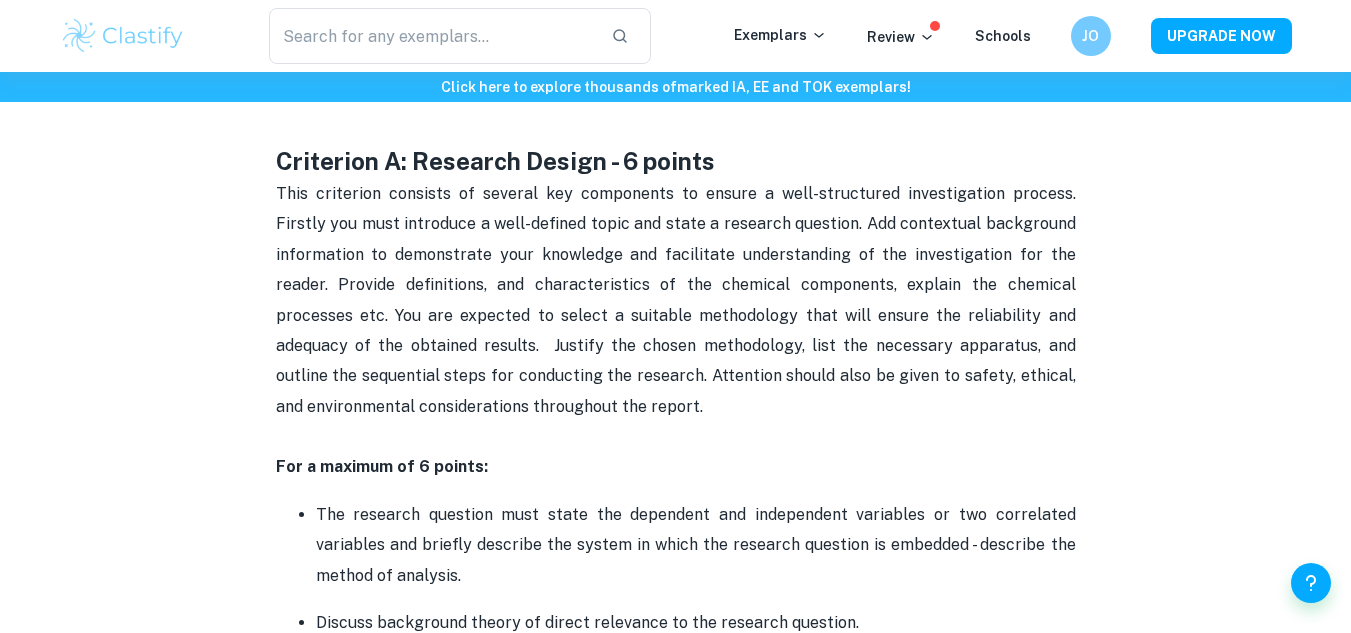 drag, startPoint x: 536, startPoint y: 447, endPoint x: 280, endPoint y: 454, distance: 256.09567 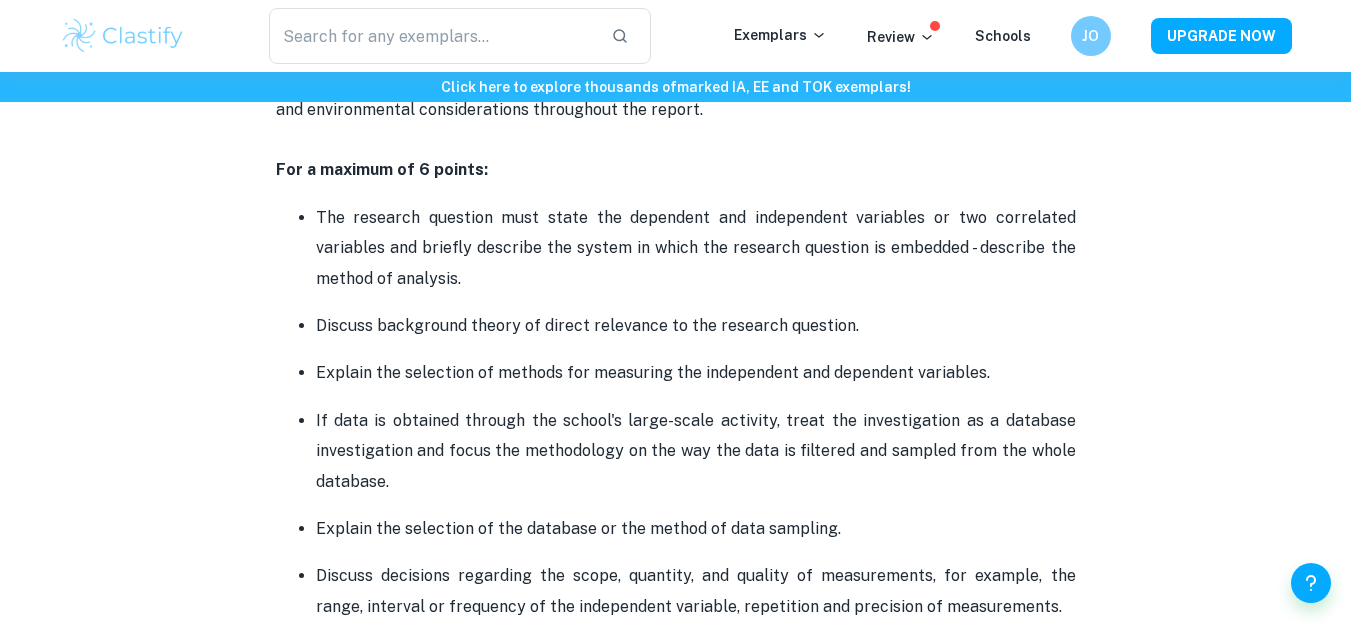 scroll, scrollTop: 1425, scrollLeft: 0, axis: vertical 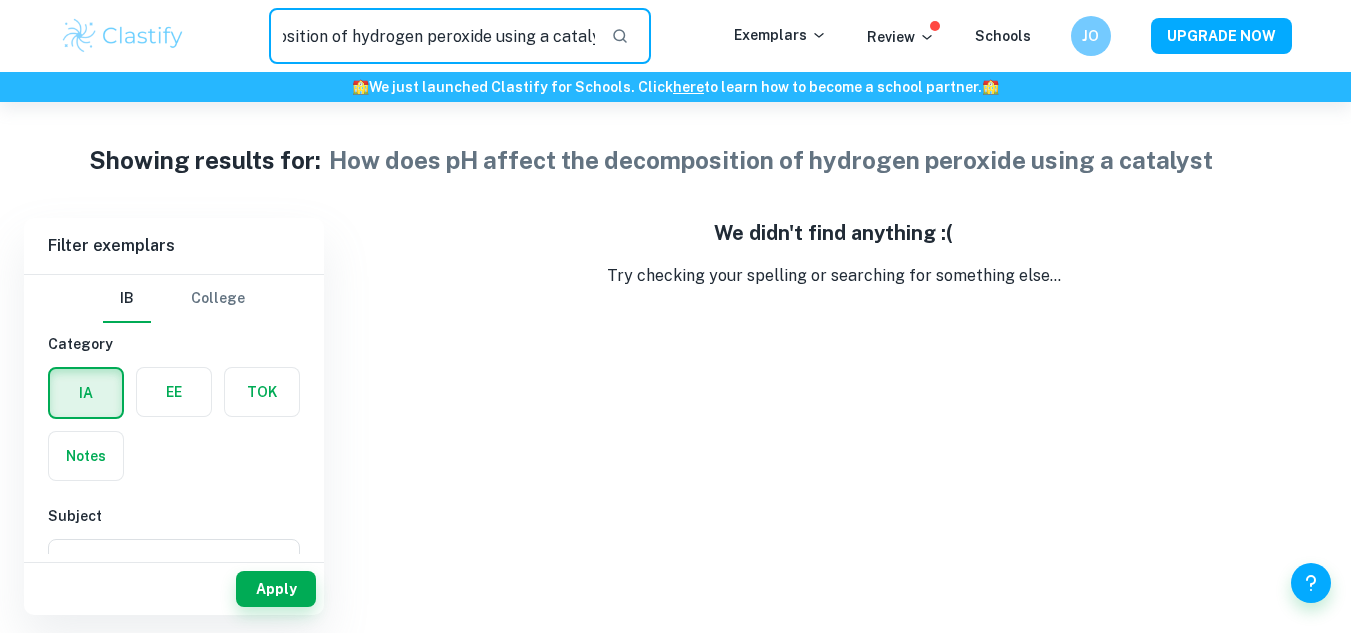 drag, startPoint x: 293, startPoint y: 48, endPoint x: 292, endPoint y: 63, distance: 15.033297 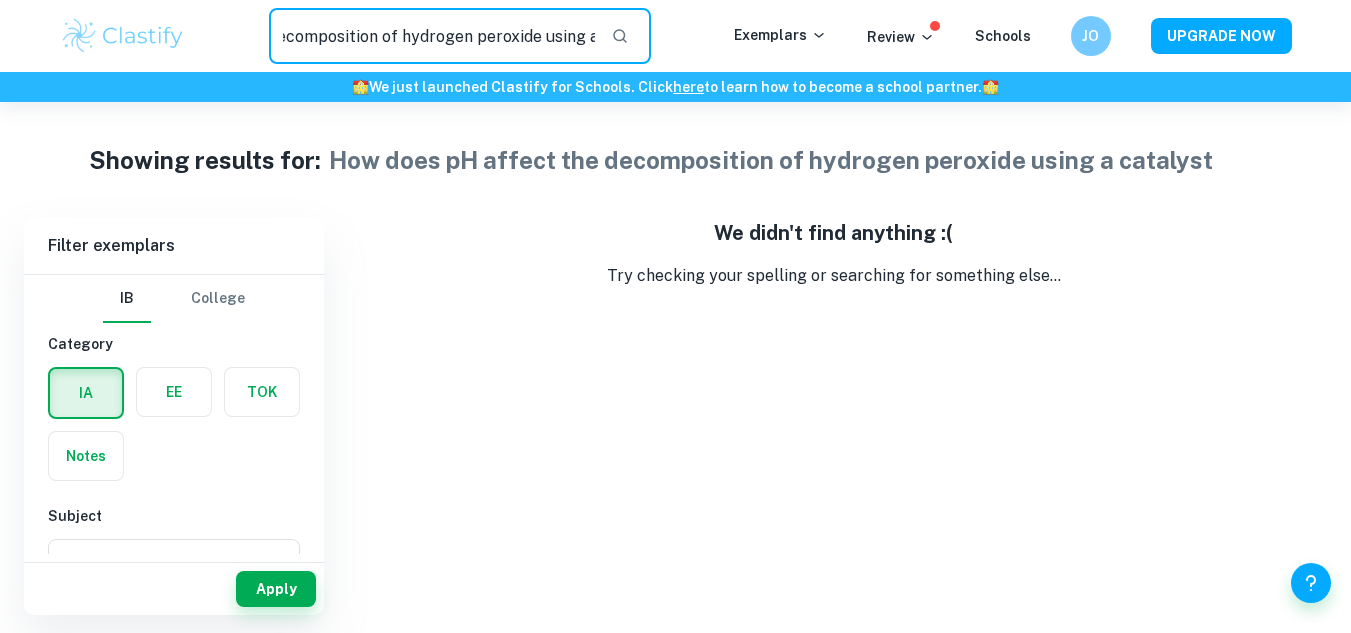 scroll, scrollTop: 0, scrollLeft: 0, axis: both 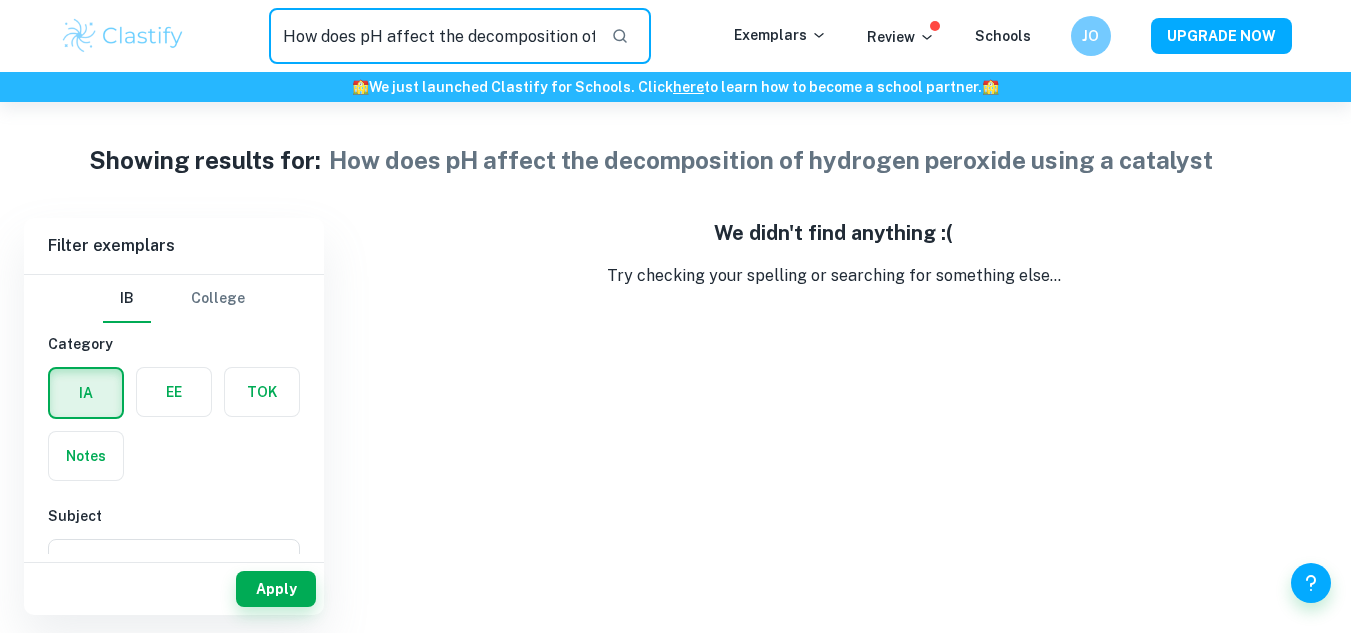 click on "How does pH affect the decomposition of hydrogen peroxide using a catalyst" at bounding box center (432, 36) 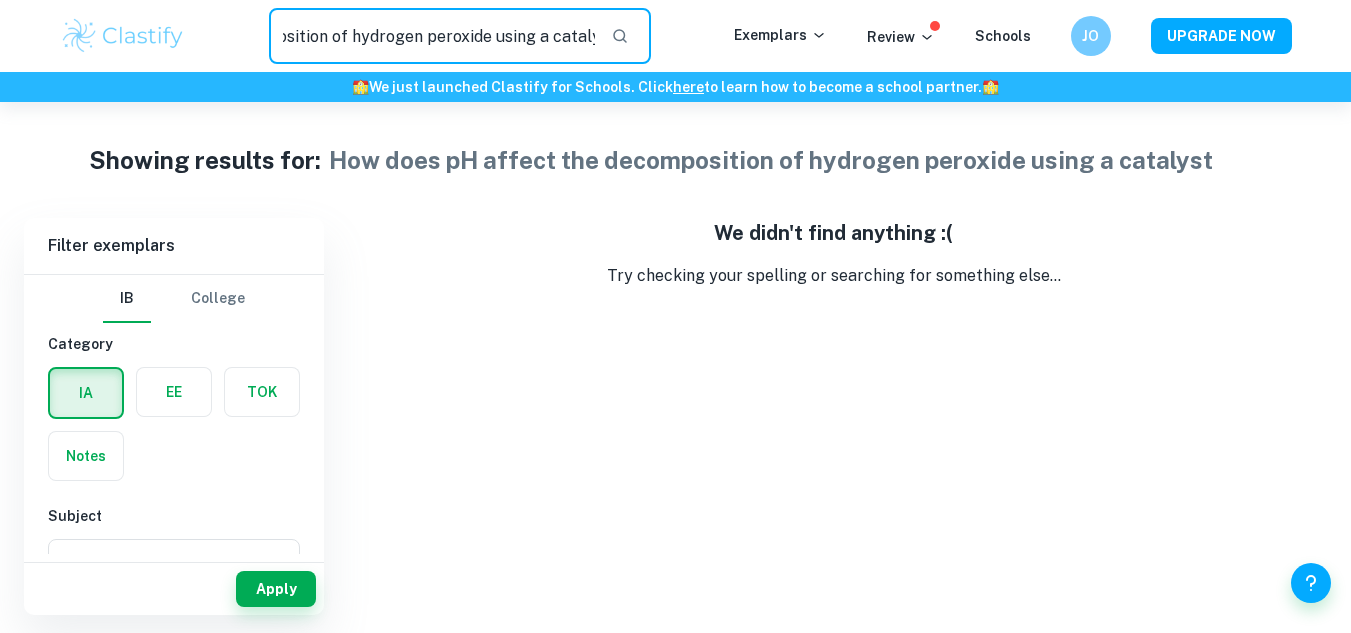 drag, startPoint x: 277, startPoint y: 38, endPoint x: 1161, endPoint y: 148, distance: 890.8176 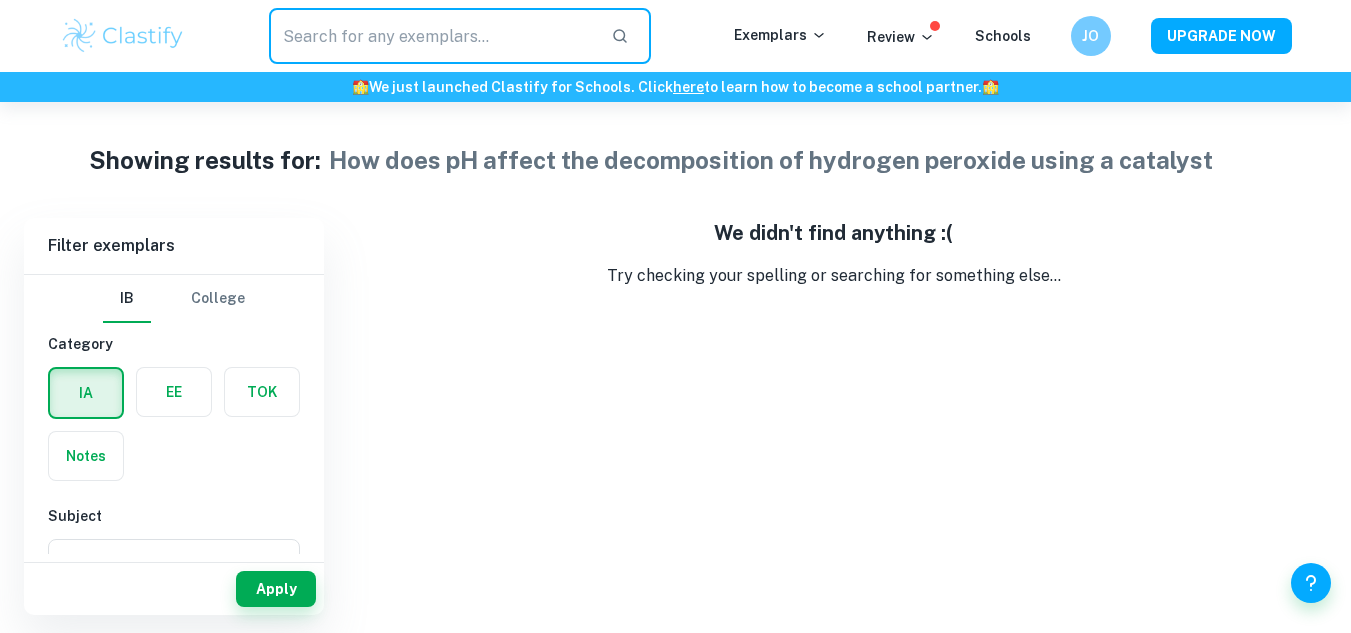 scroll, scrollTop: 0, scrollLeft: 0, axis: both 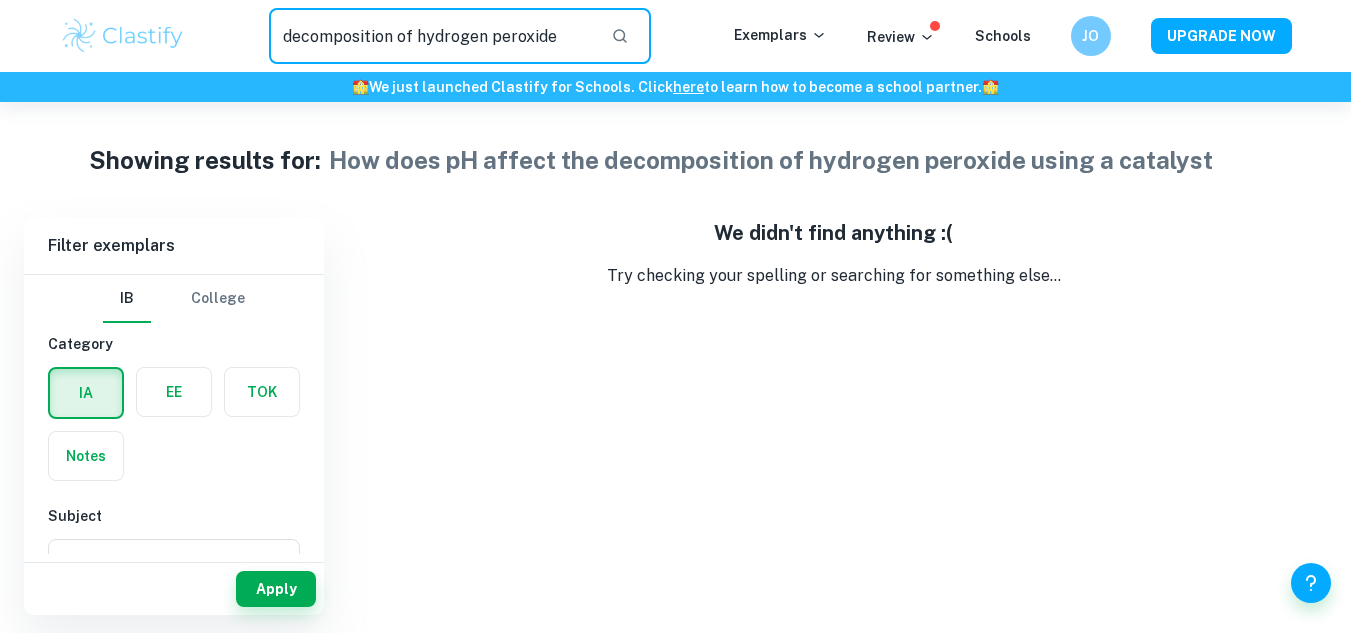 type on "decomposition of hydrogen peroxide" 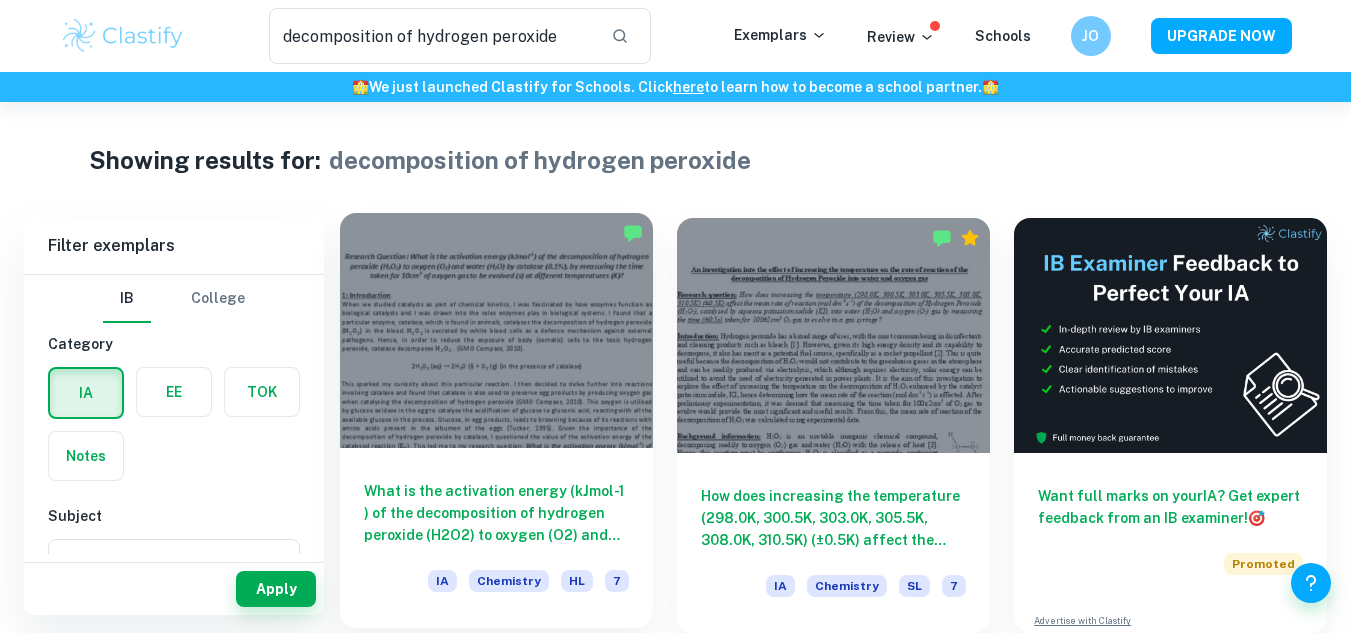 click on "What	is	the	activation	energy	(kJmol-1 )	of	the	decomposition	of	hydrogen	 peroxide	(H2O2)	to	oxygen	(O2)	and	water	(H2O)	by	catalase	(0.1%),	by	measuring	the	time	 taken	for	10cm3 of	oxygen	gasto	be	evolved	(s)	at	different	temperatures	(K)? IA Chemistry HL 7" at bounding box center [496, 538] 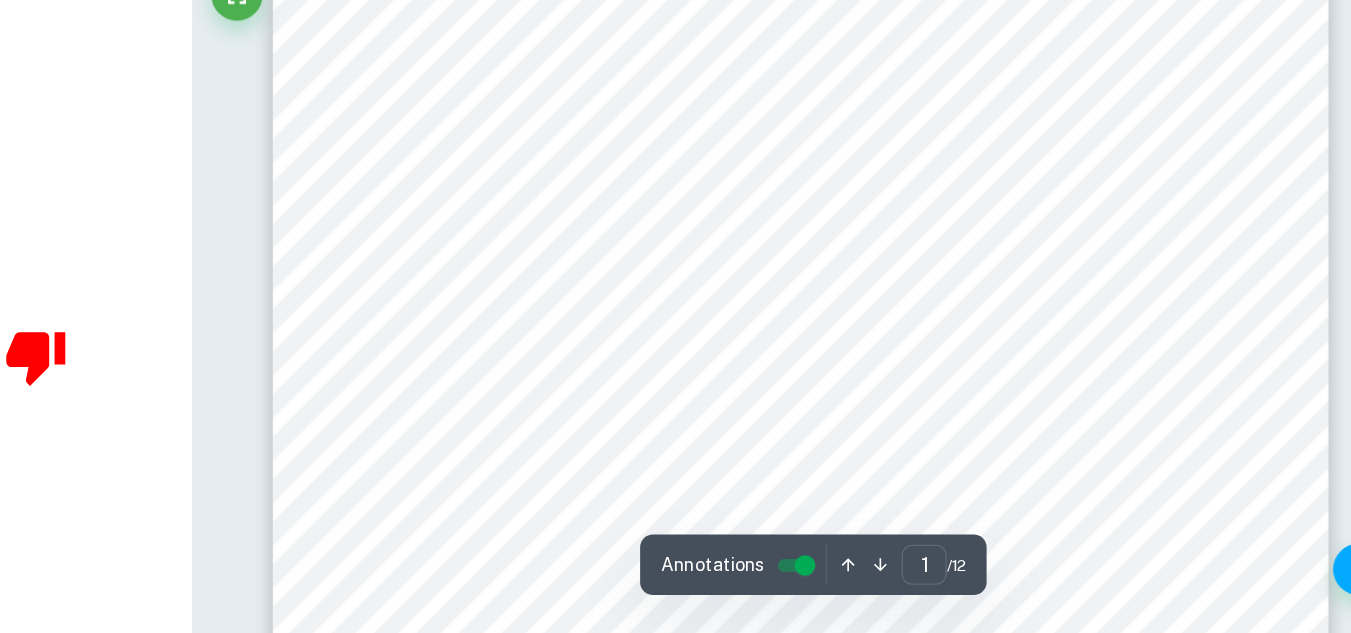 scroll, scrollTop: 309, scrollLeft: 0, axis: vertical 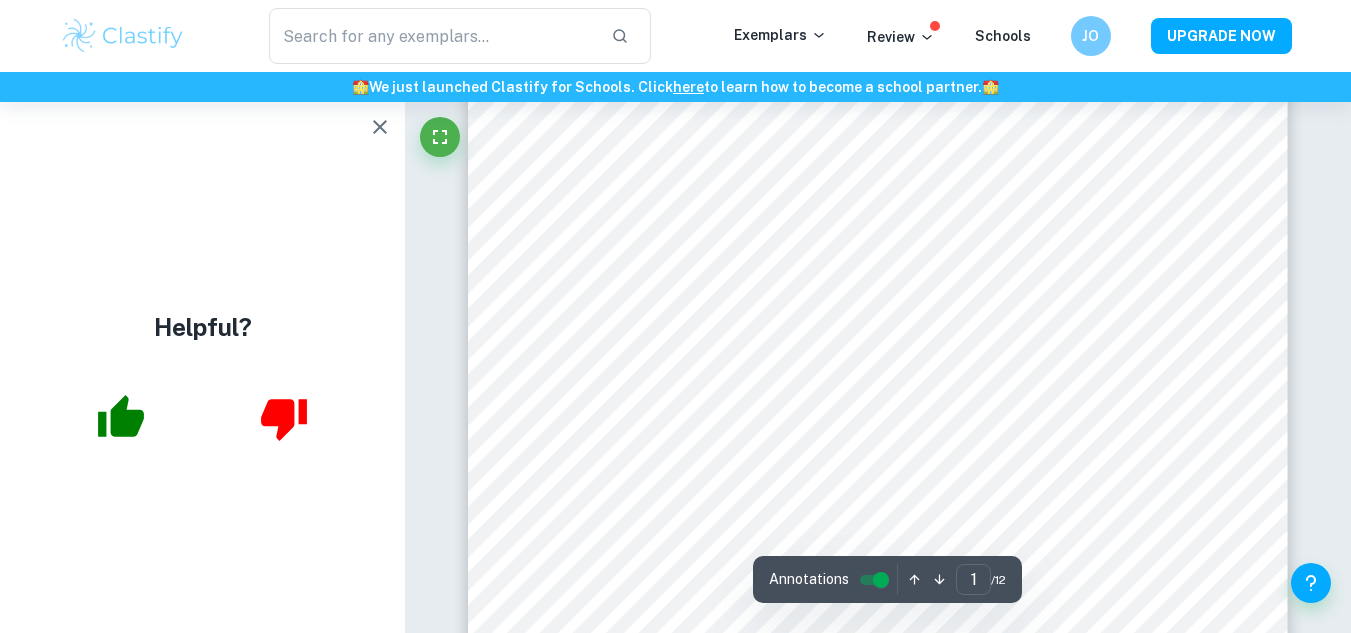 type on "decomposition of hydrogen peroxide" 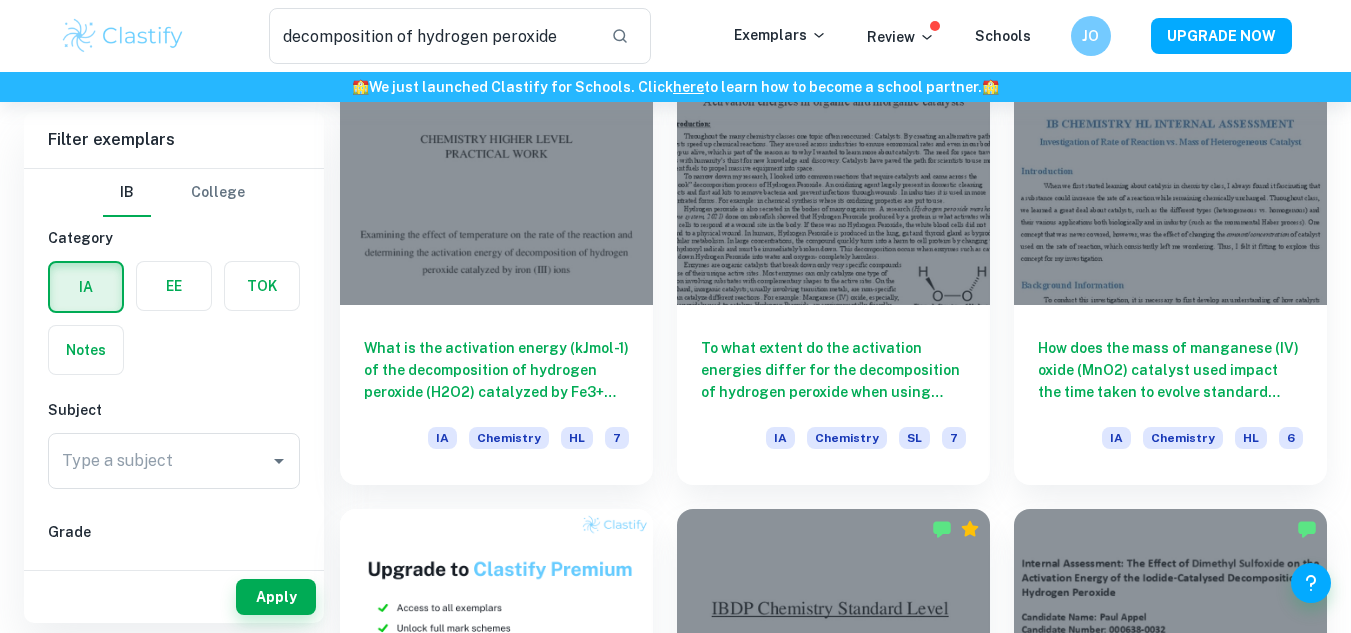 scroll, scrollTop: 587, scrollLeft: 0, axis: vertical 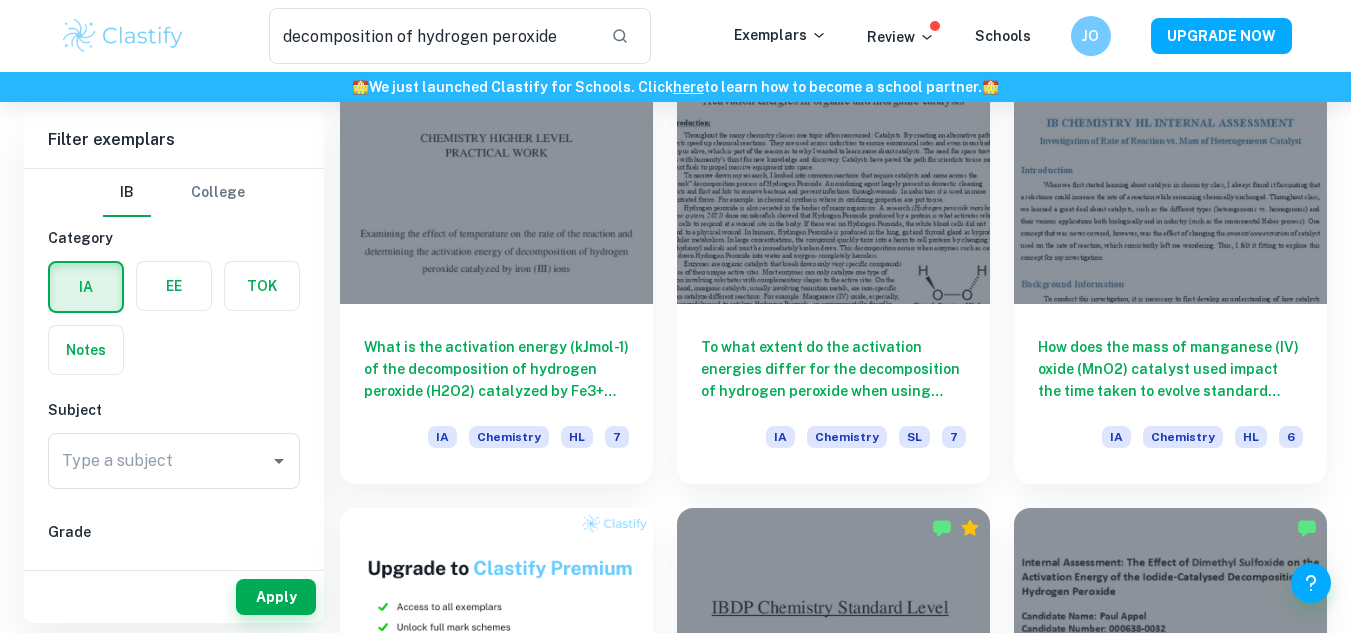 drag, startPoint x: 742, startPoint y: 20, endPoint x: 972, endPoint y: 7, distance: 230.3671 